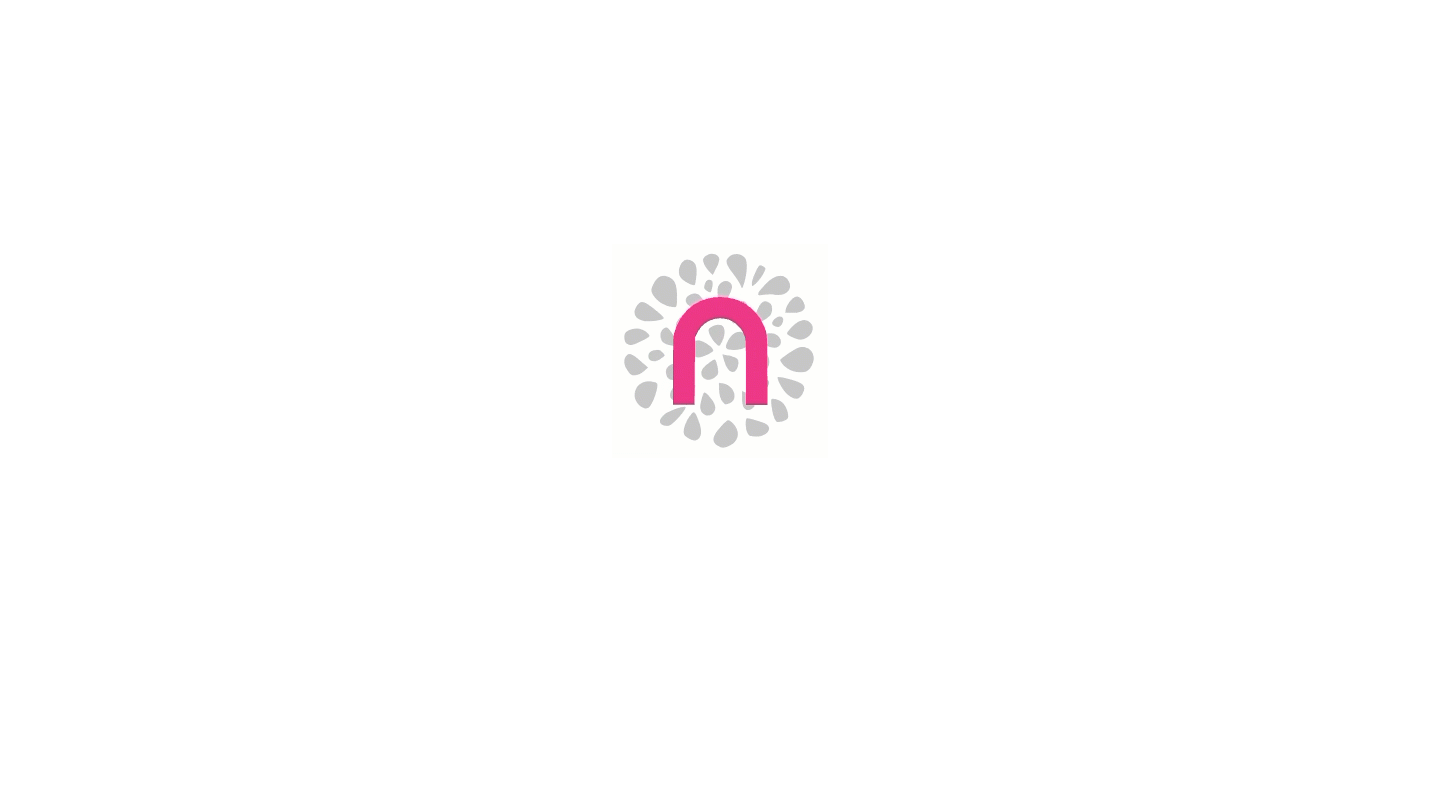 scroll, scrollTop: 0, scrollLeft: 0, axis: both 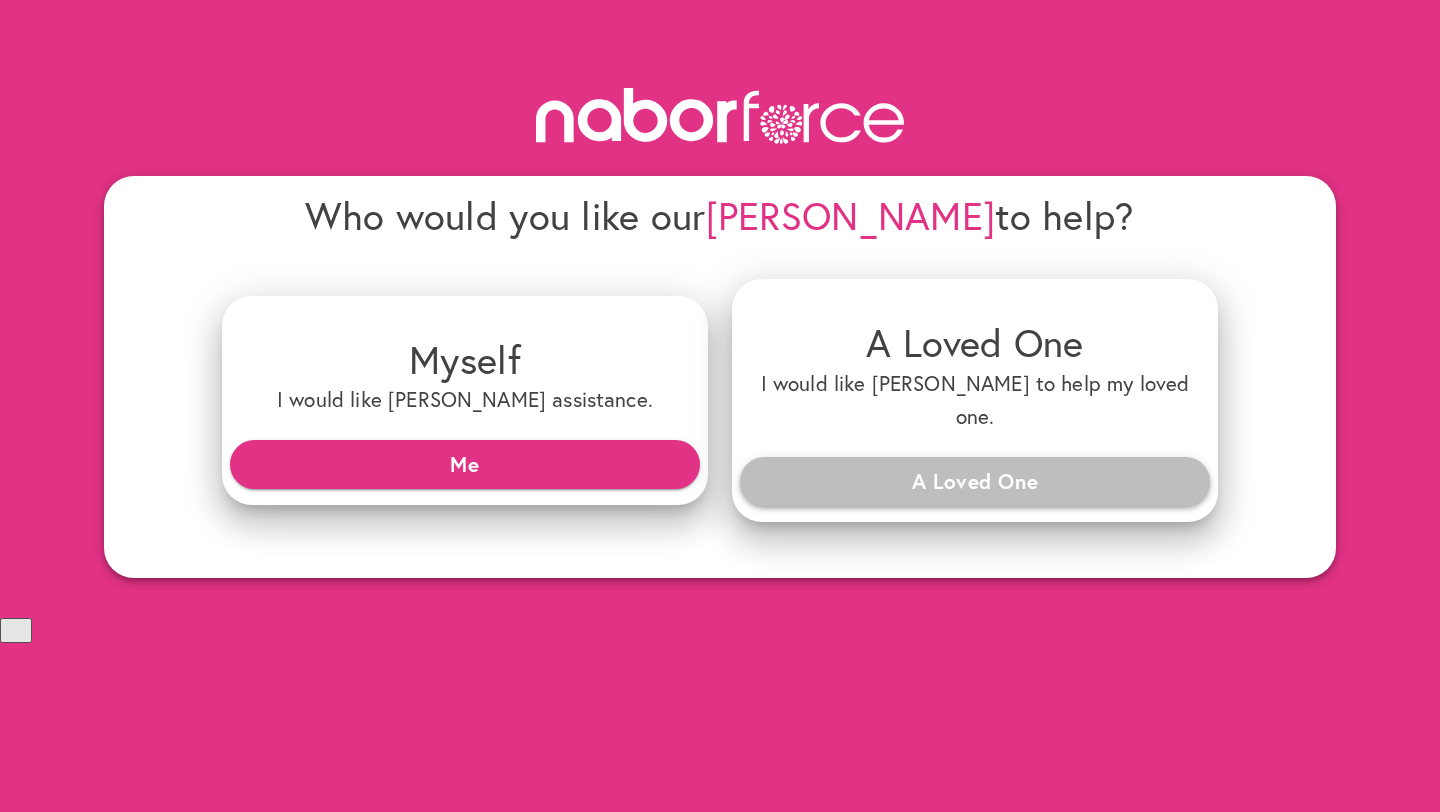 click on "A Loved One" at bounding box center (975, 481) 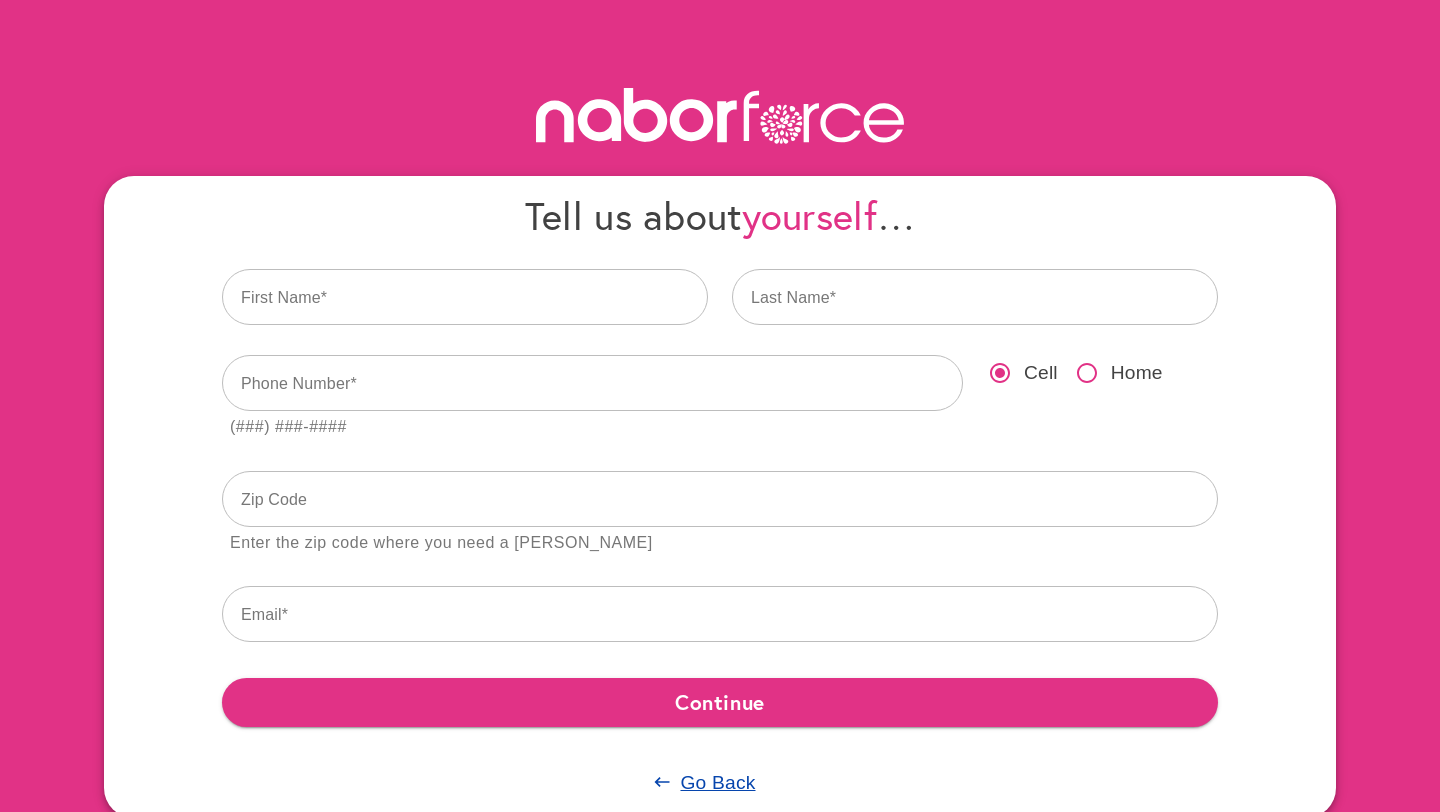 scroll, scrollTop: 46, scrollLeft: 0, axis: vertical 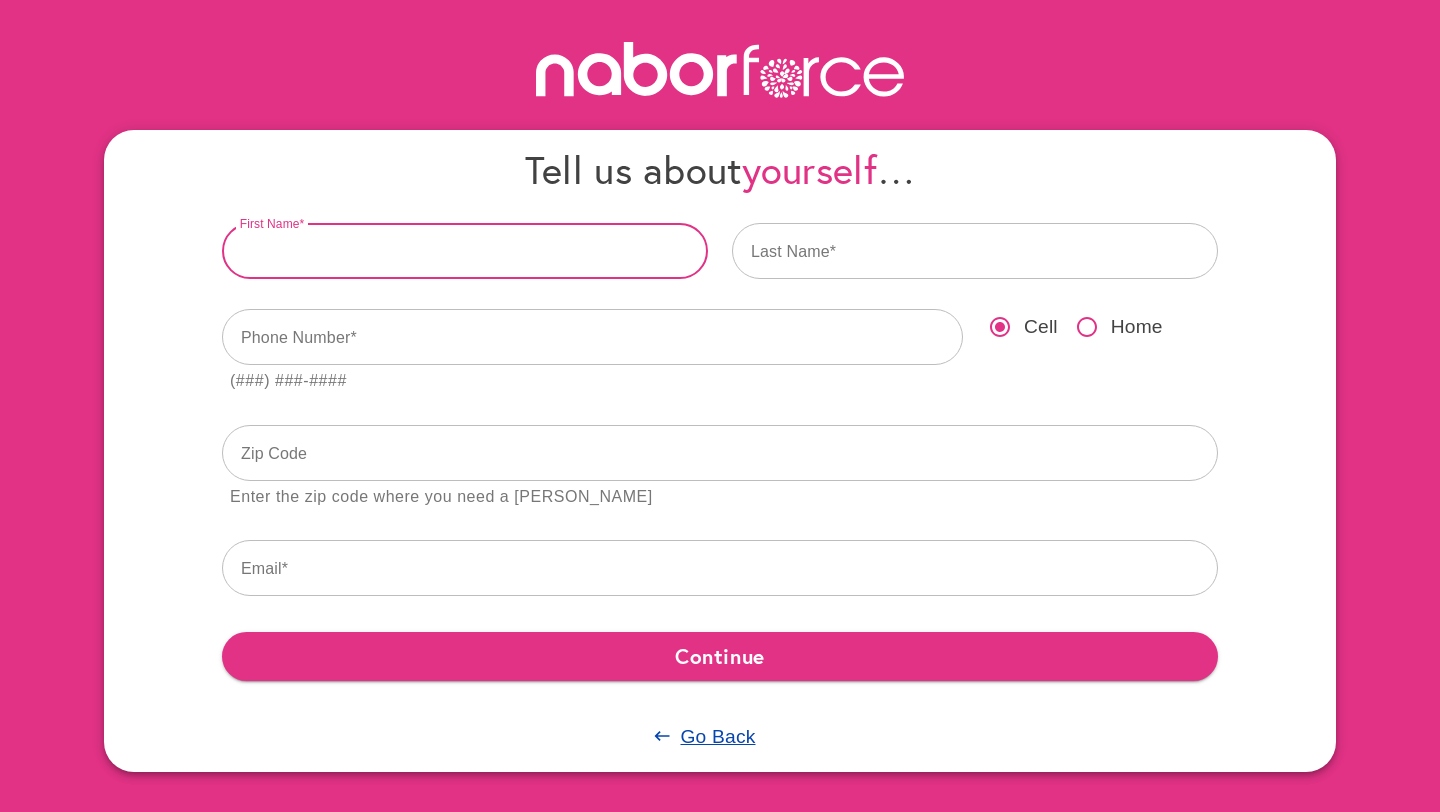 click at bounding box center [465, 251] 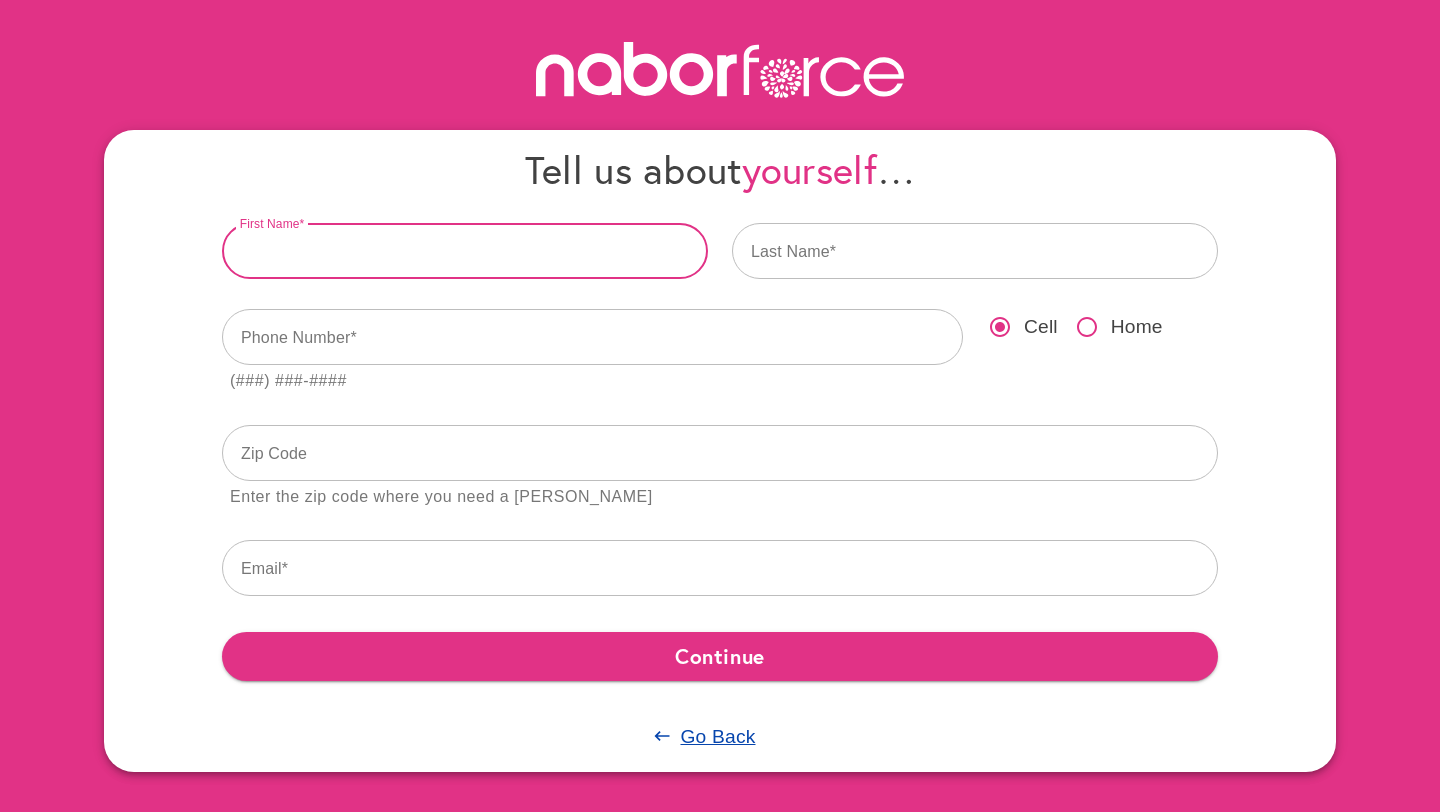 type on "********" 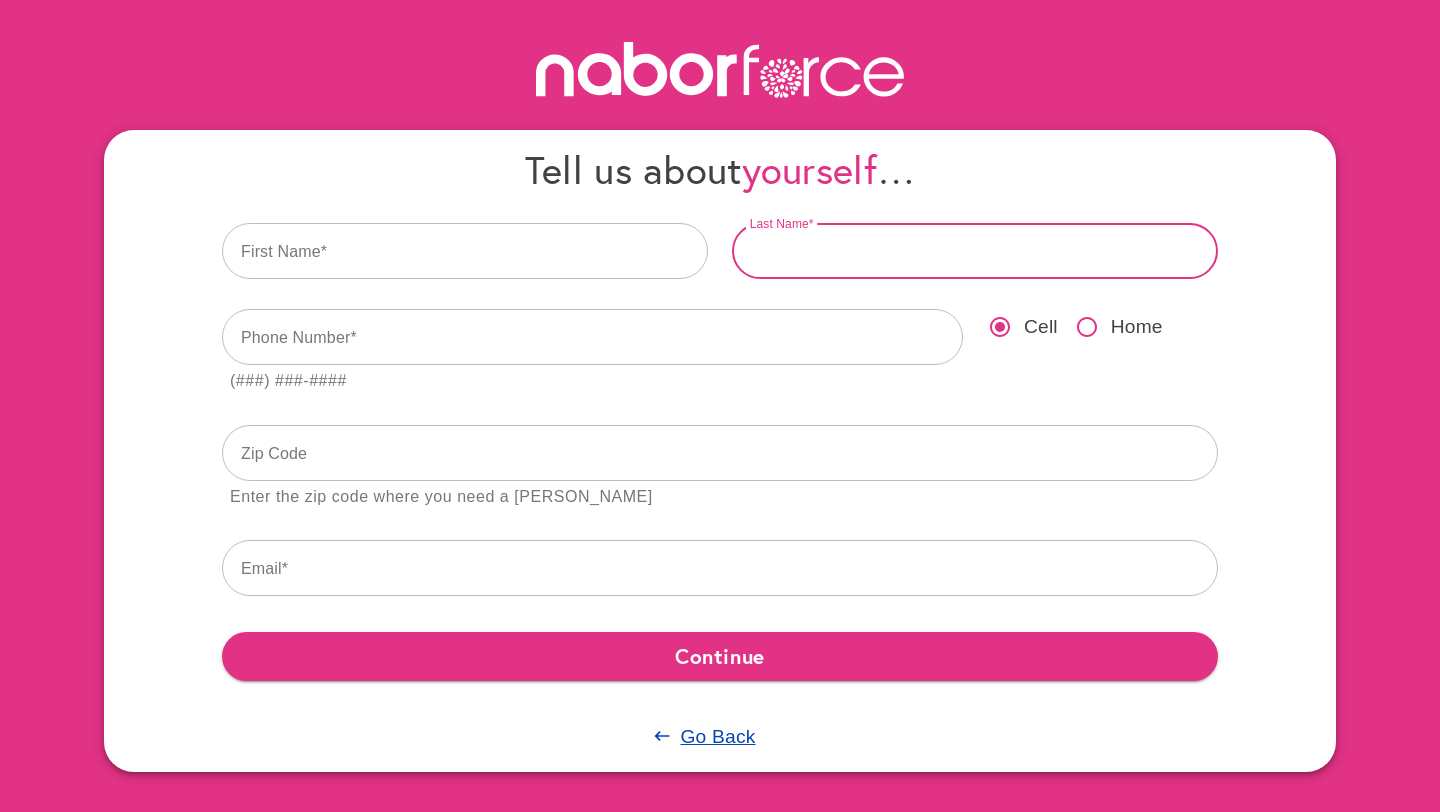 type on "******" 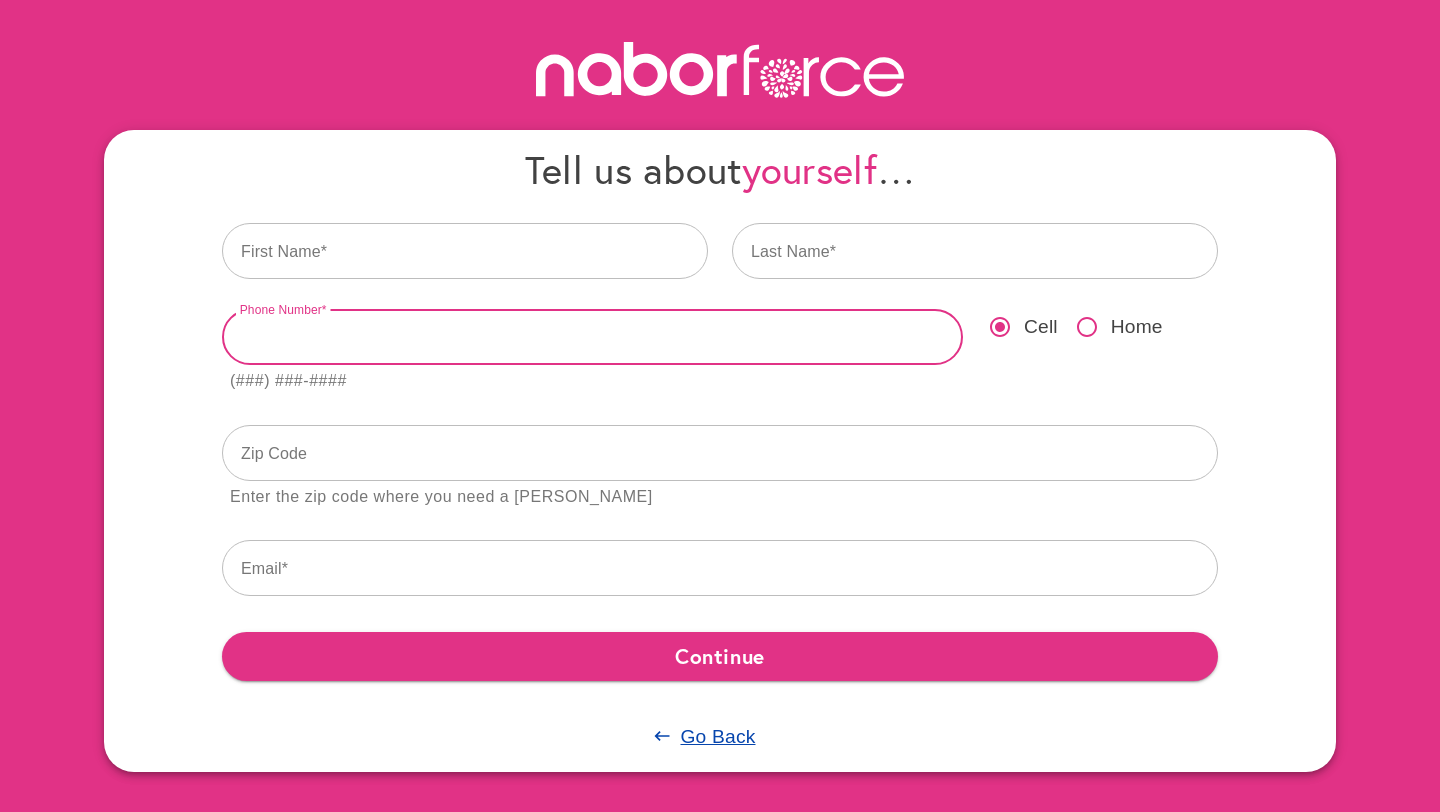 type on "**********" 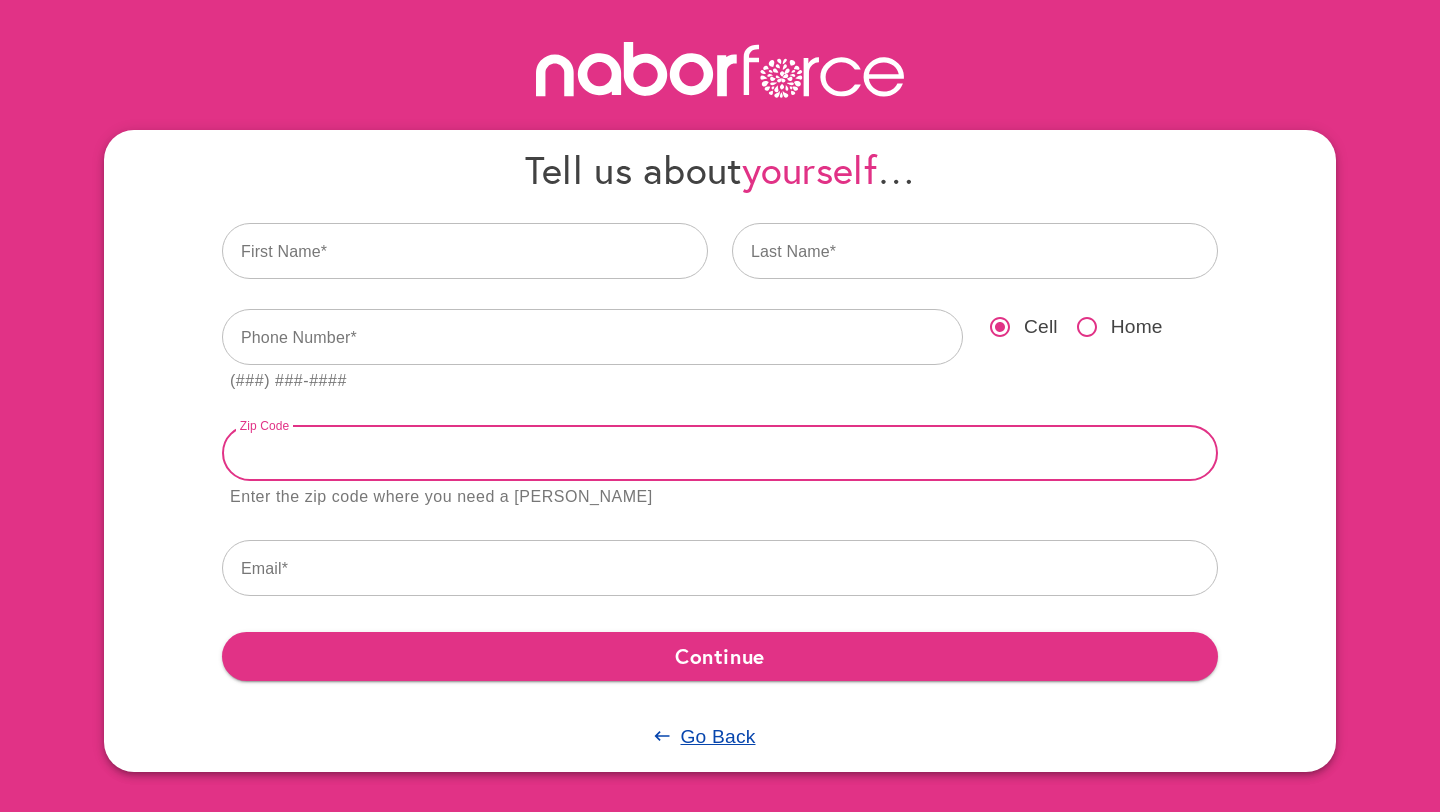 type on "*****" 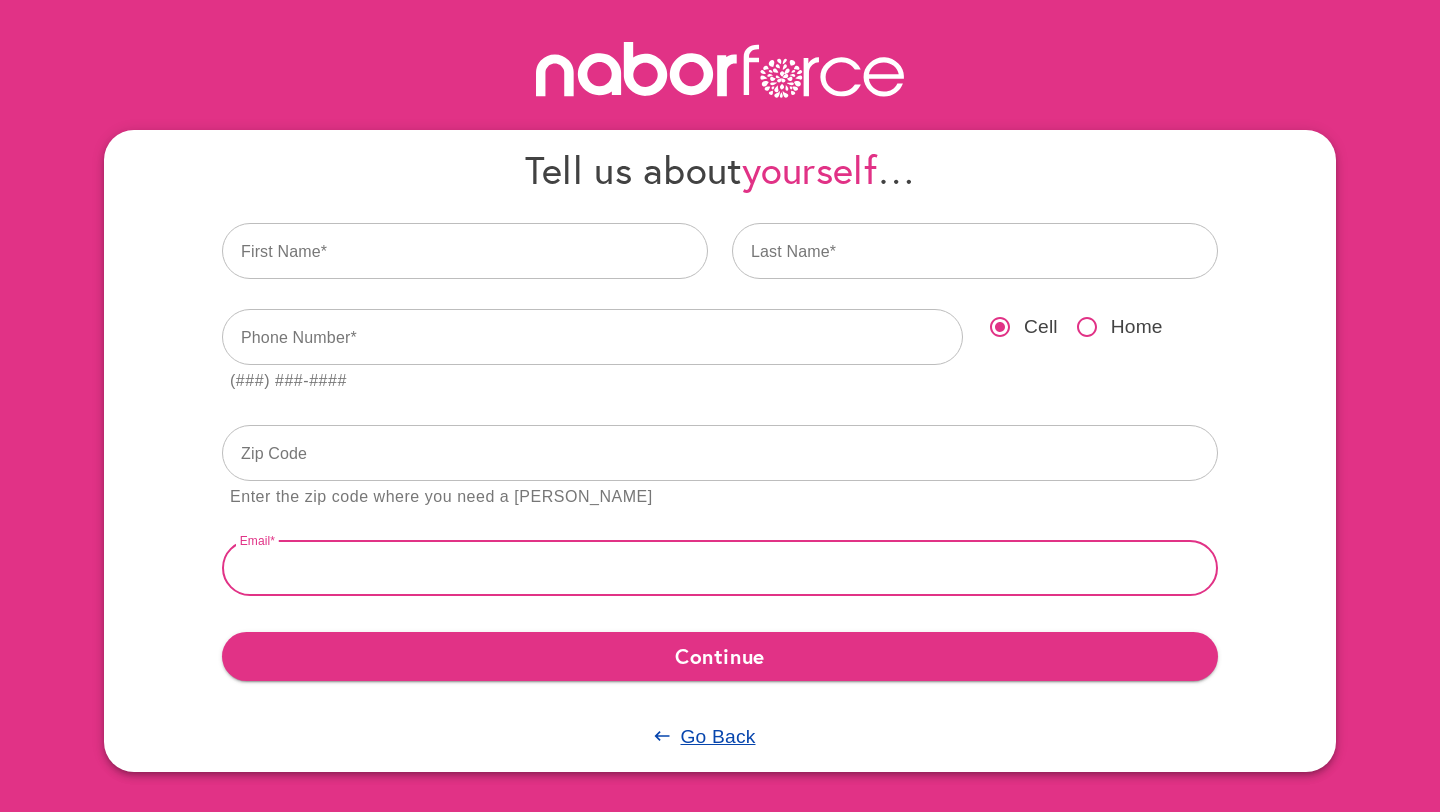 type on "**********" 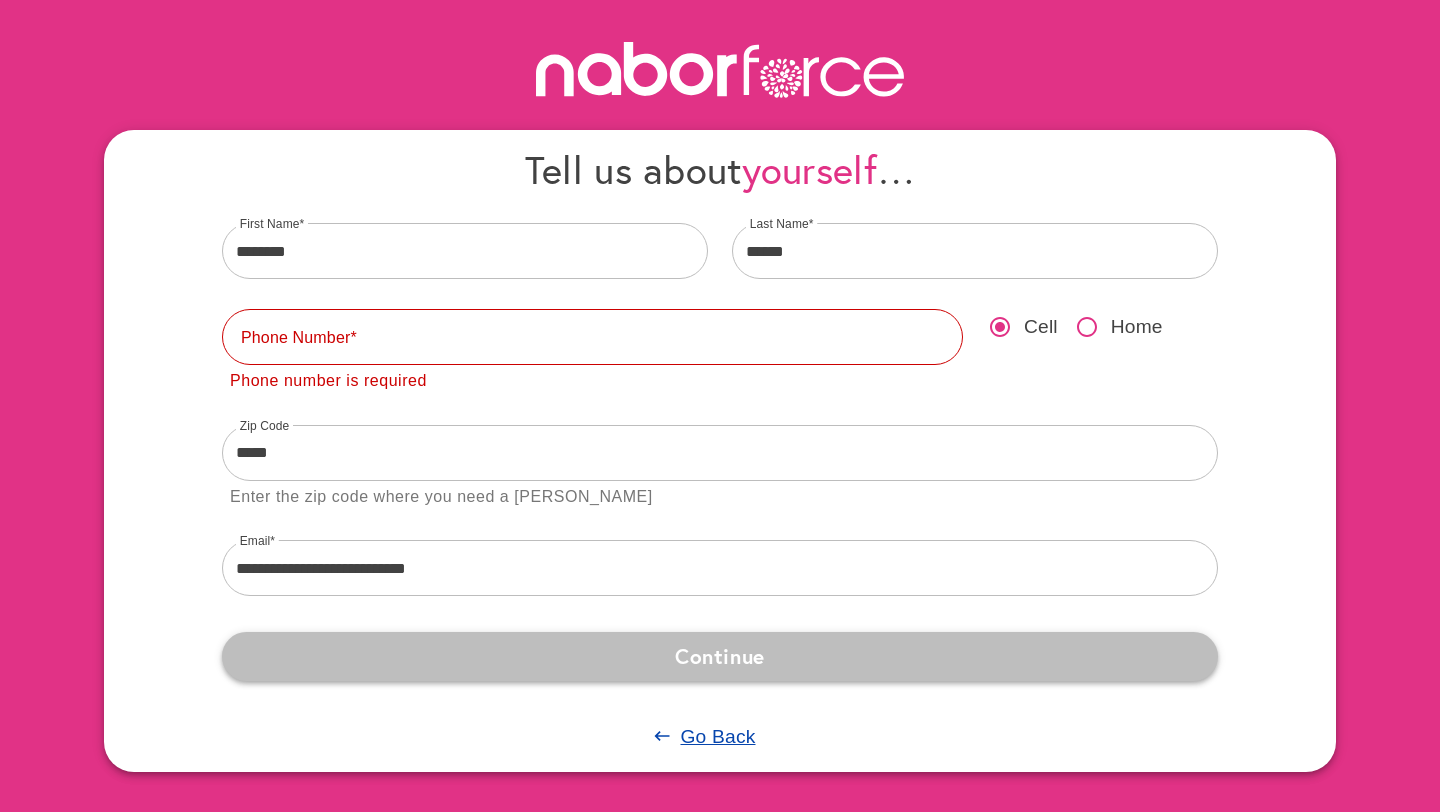 click on "Continue" at bounding box center (720, 656) 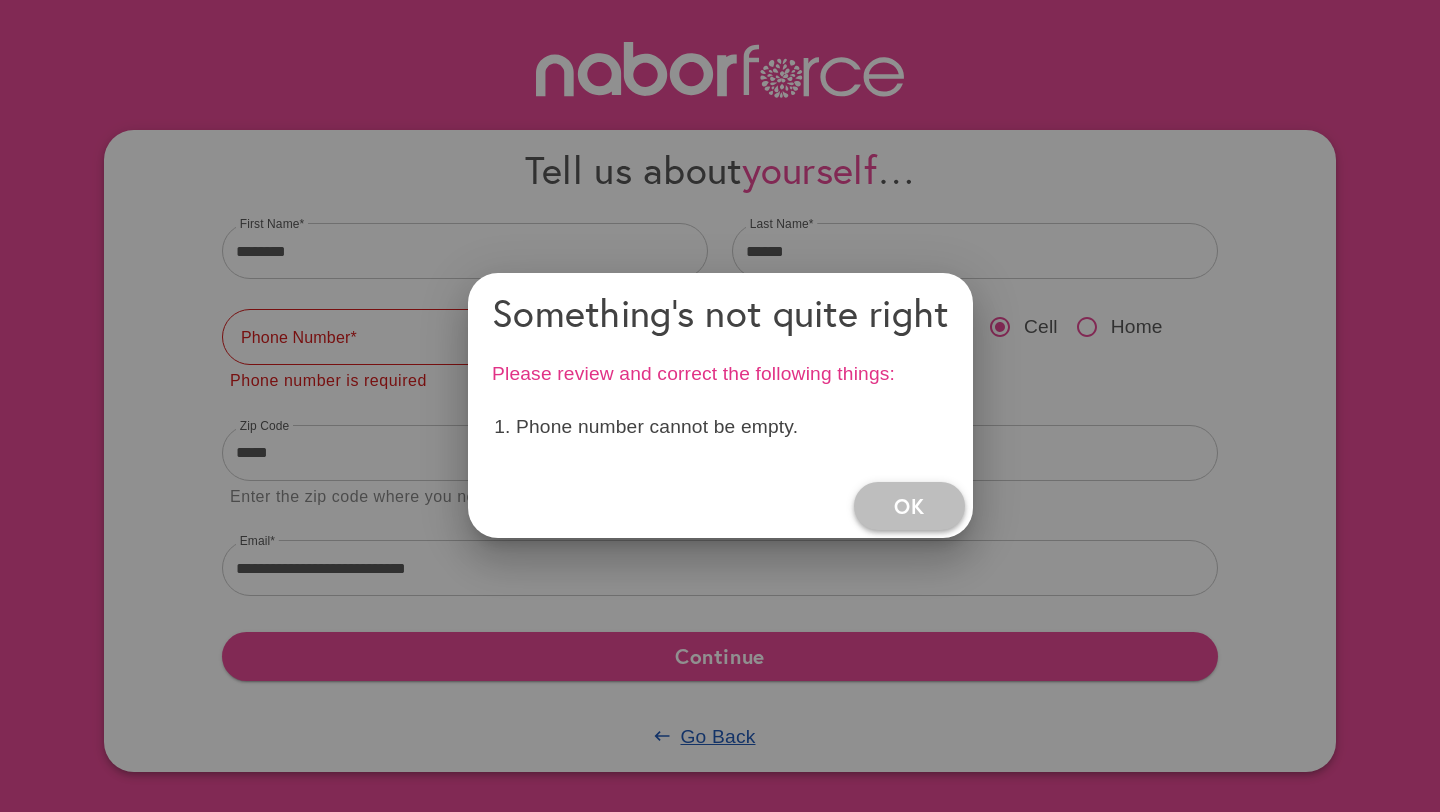 click on "OK" at bounding box center (909, 506) 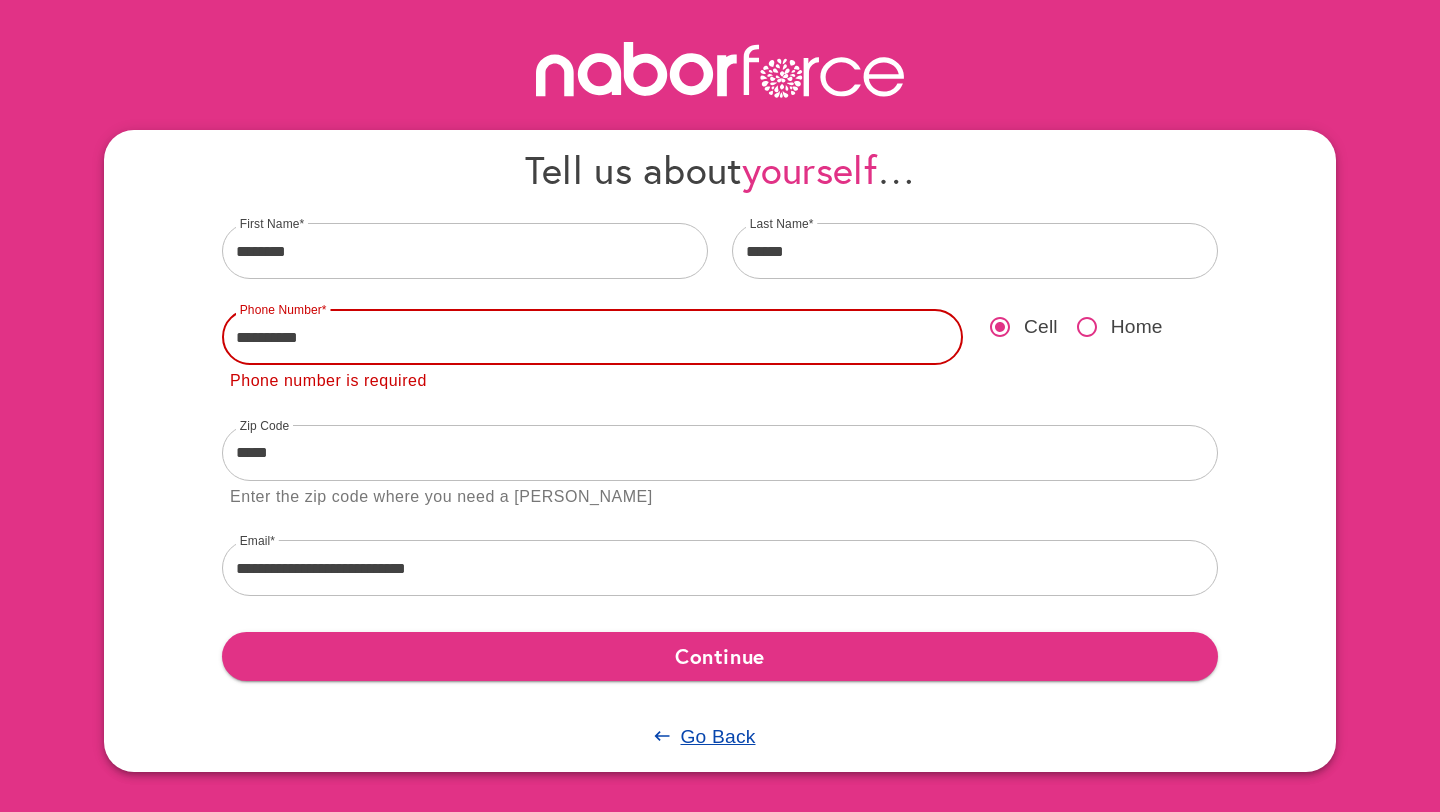 click on "**********" at bounding box center (592, 337) 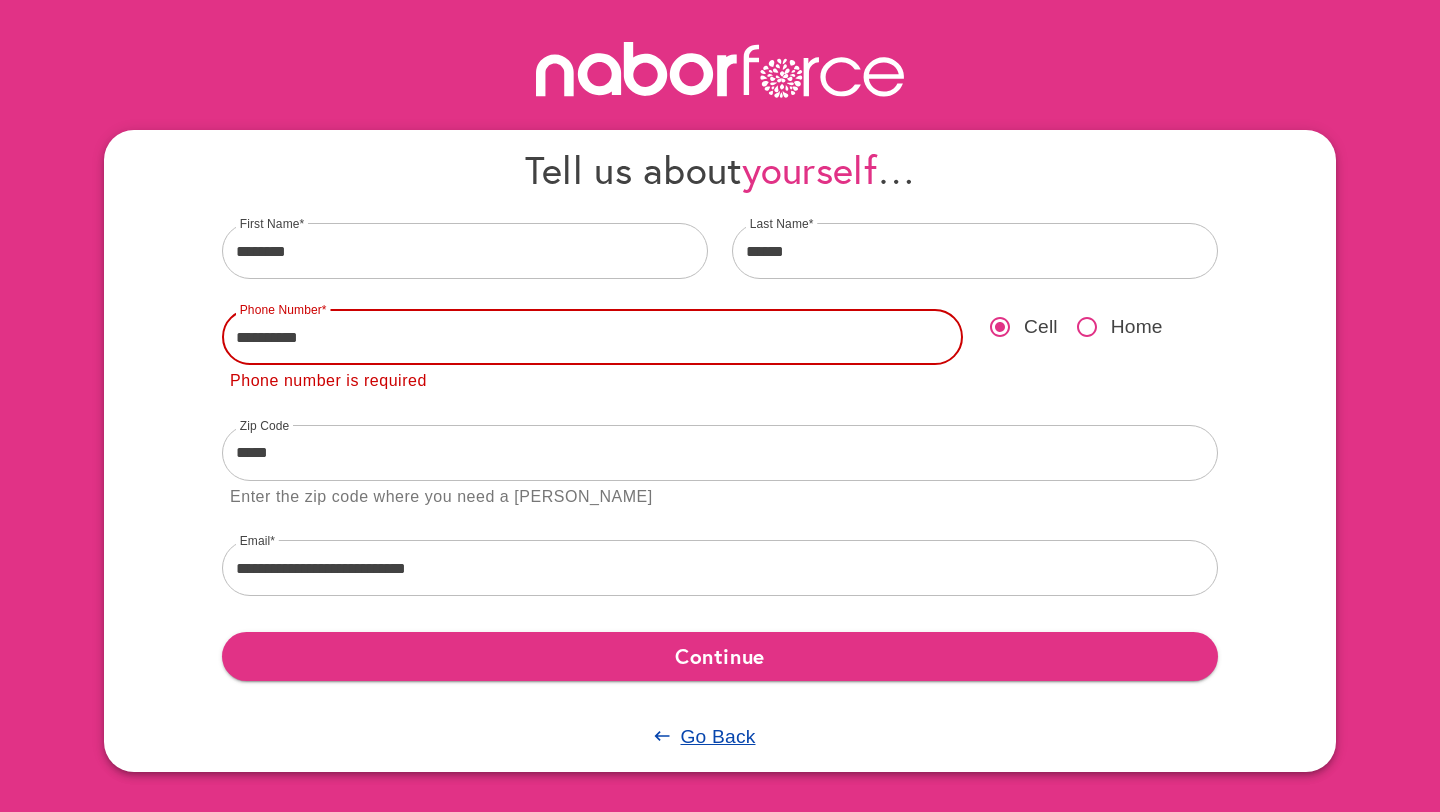 click on "**********" at bounding box center [592, 337] 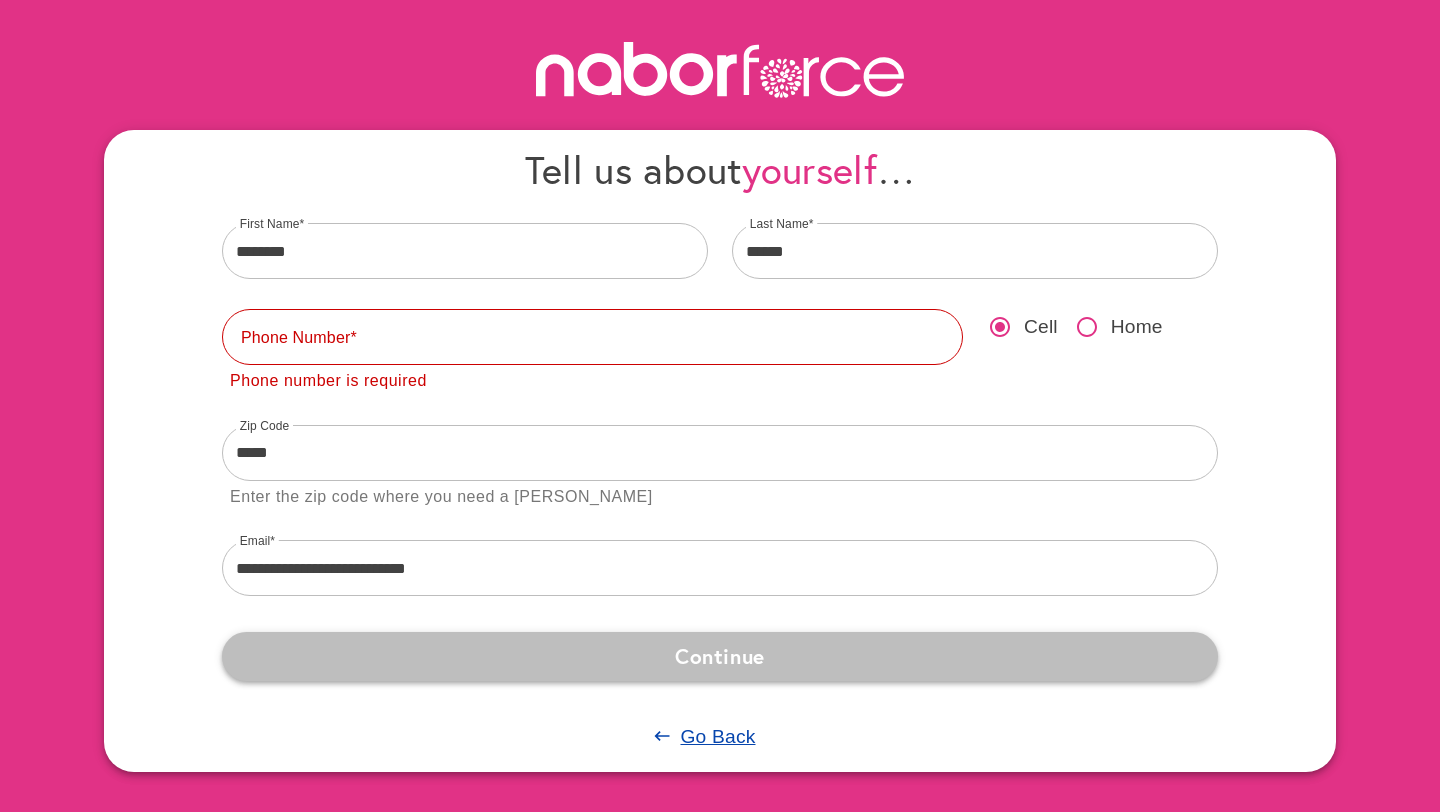 click on "Continue" at bounding box center (720, 656) 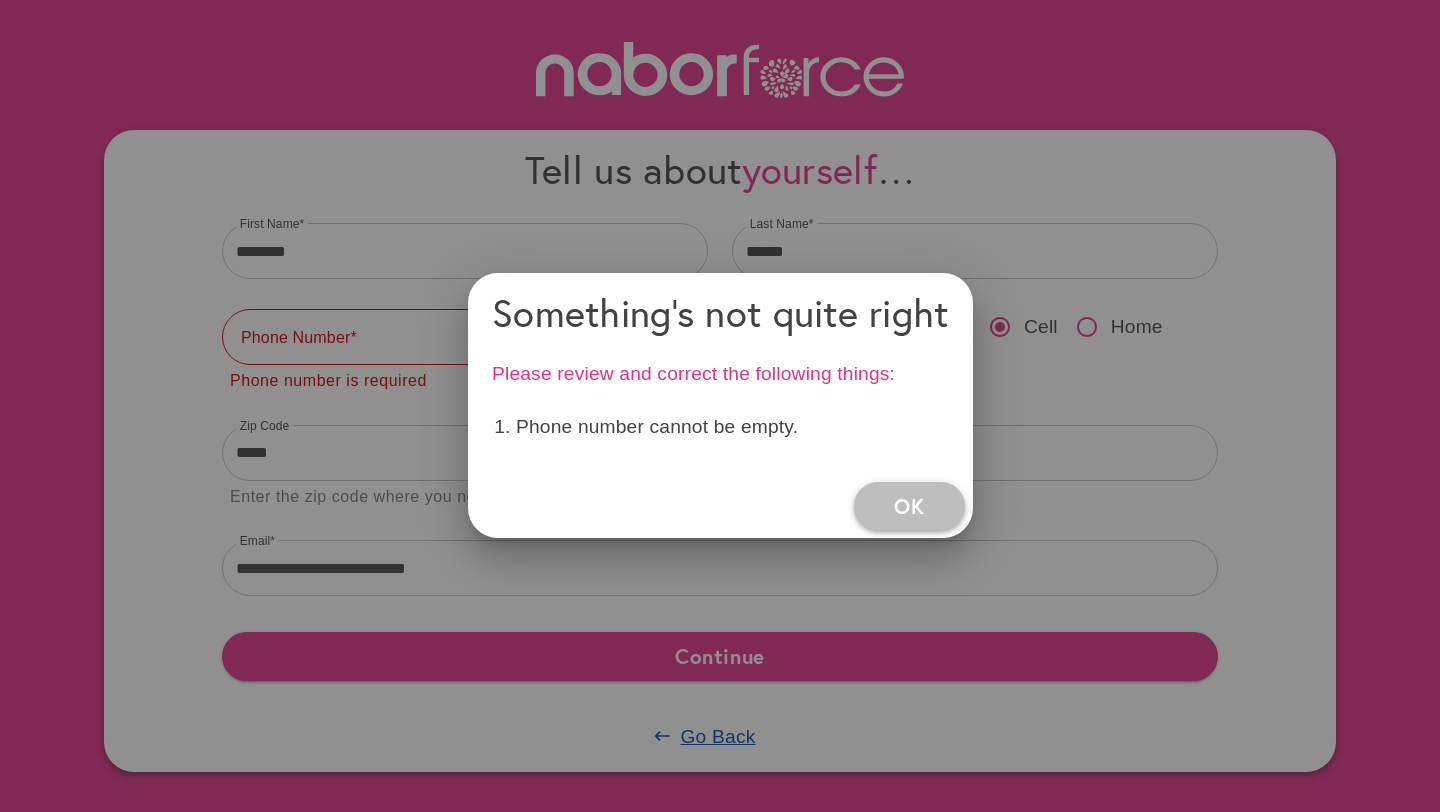 click on "OK" at bounding box center [909, 506] 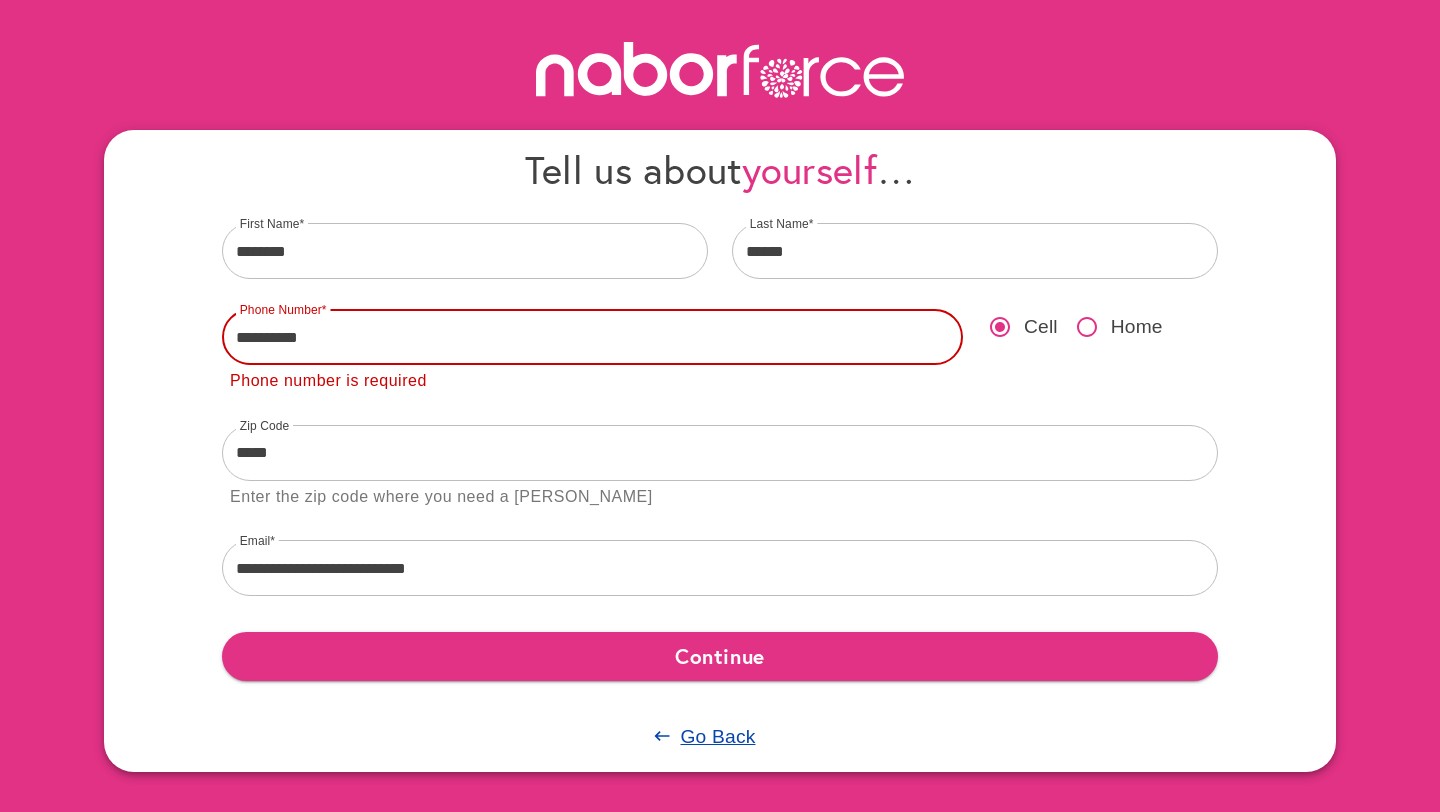 click on "**********" at bounding box center (592, 337) 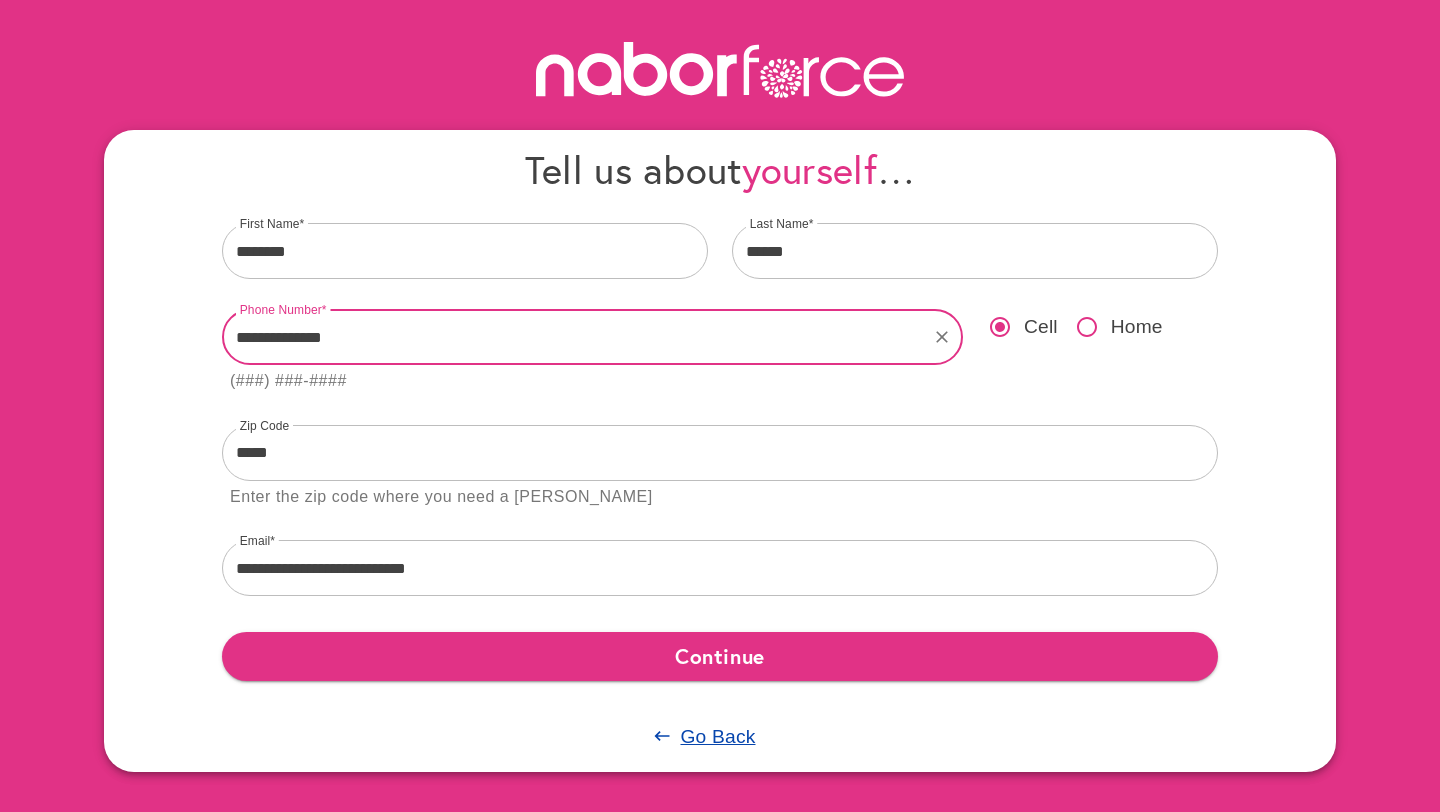 type on "**********" 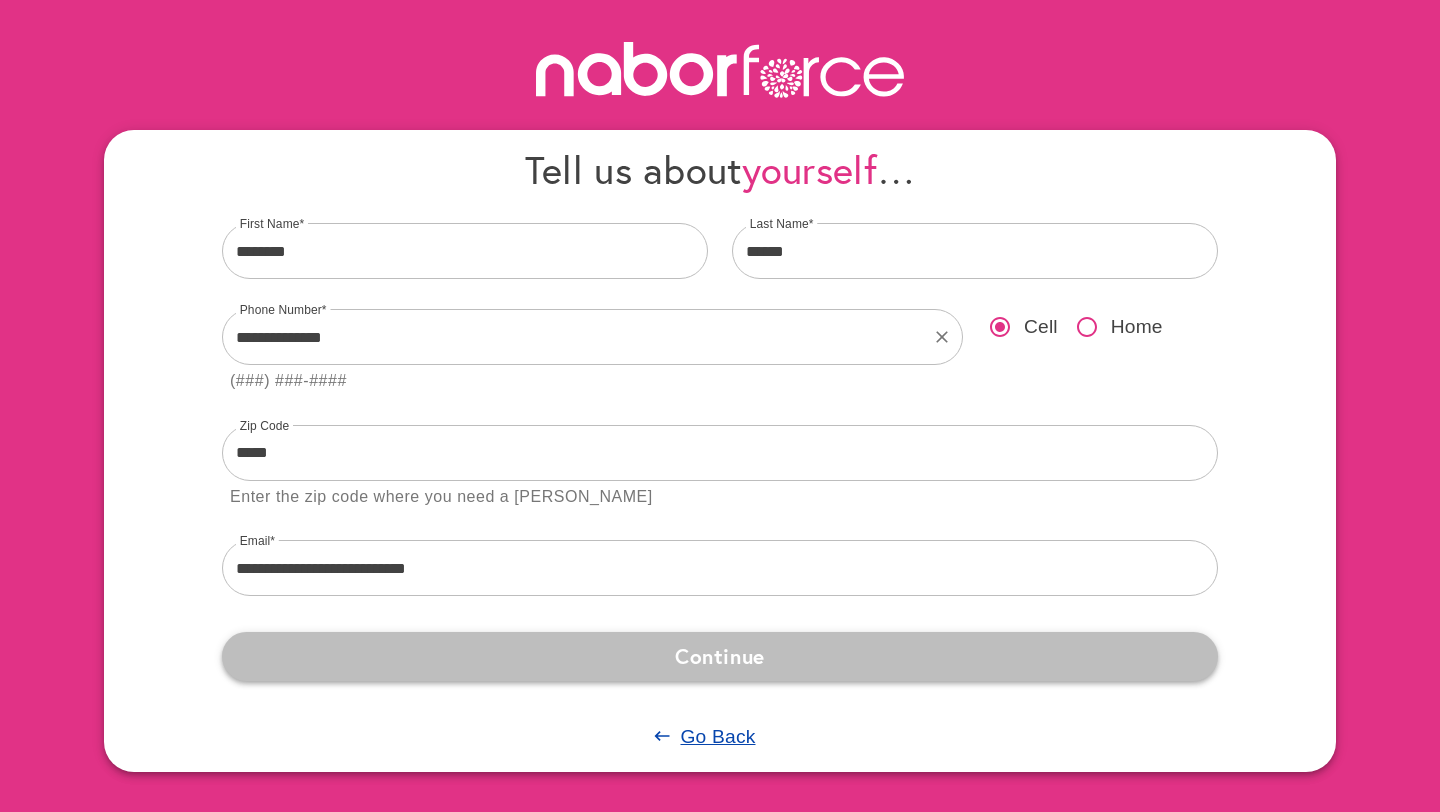 click on "Continue" at bounding box center (720, 656) 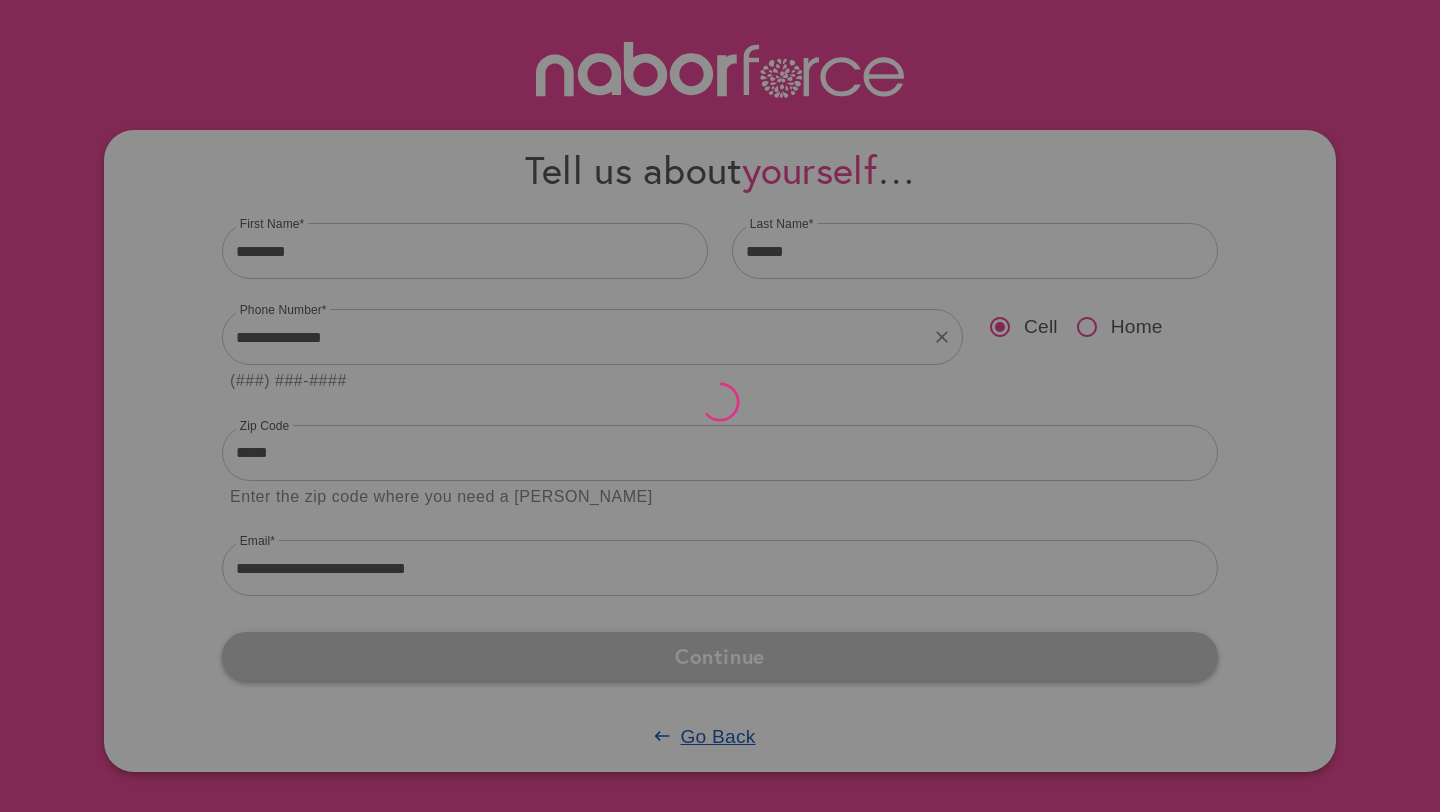 scroll, scrollTop: 0, scrollLeft: 0, axis: both 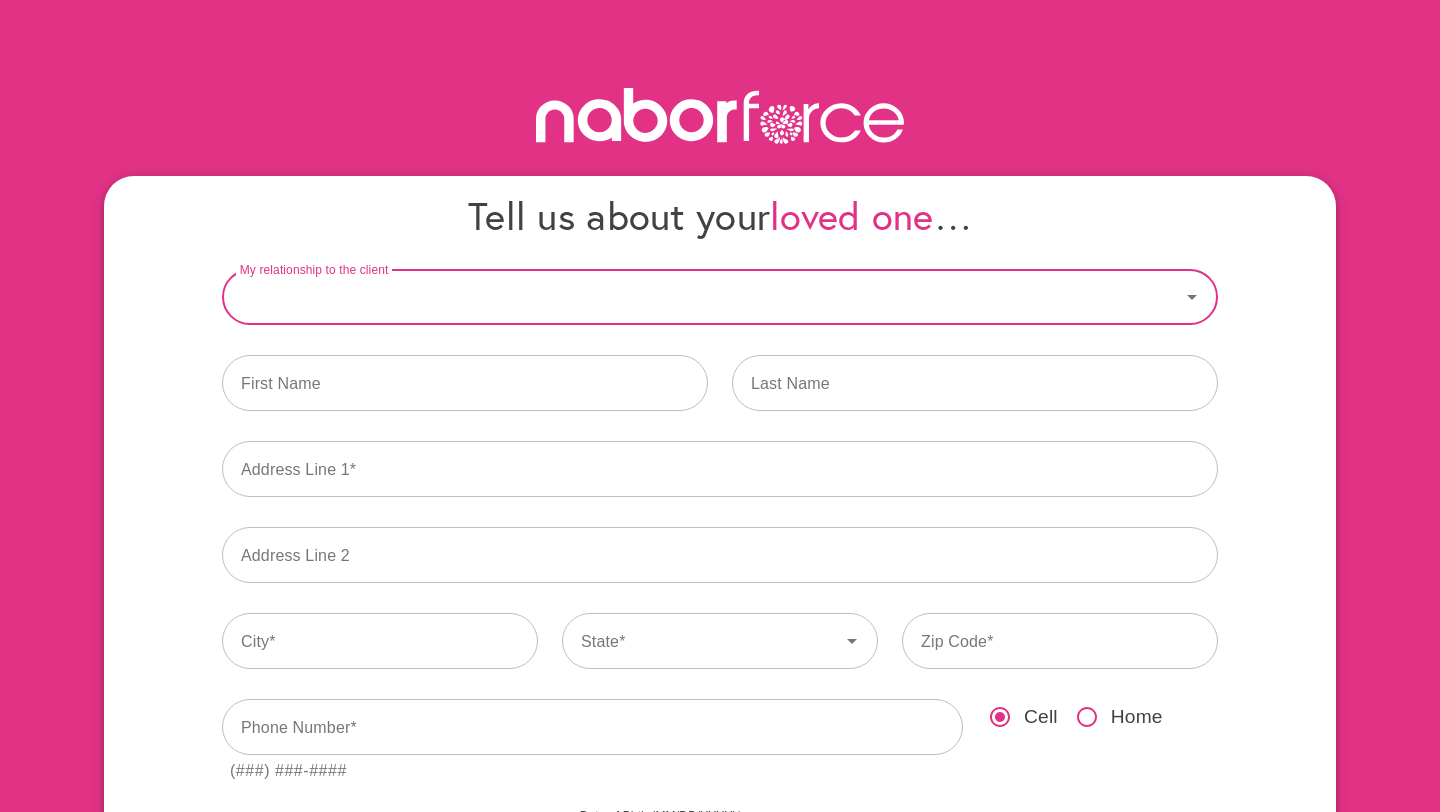 click on "My relationship to the client" at bounding box center [701, 297] 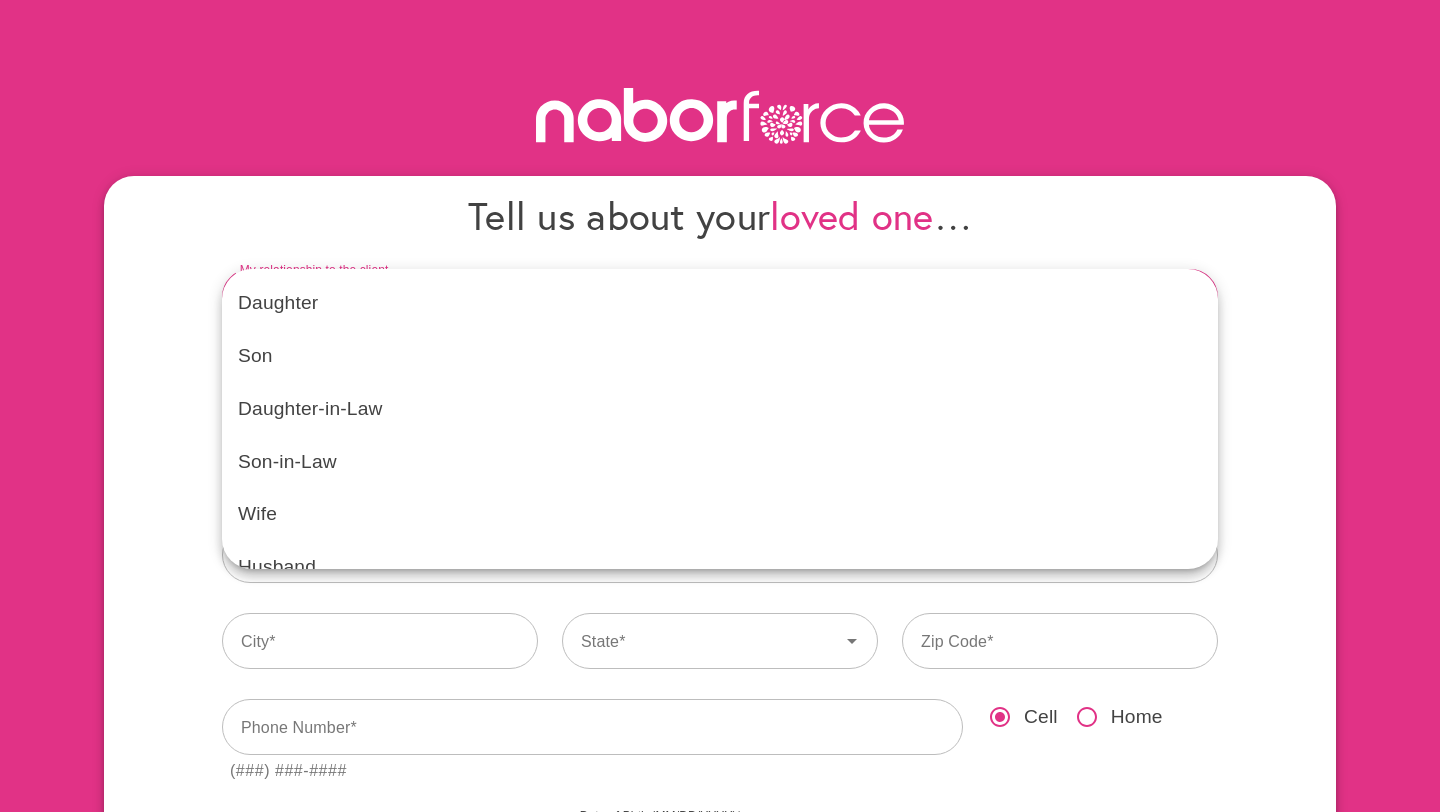 click on "Daughter" at bounding box center [720, 303] 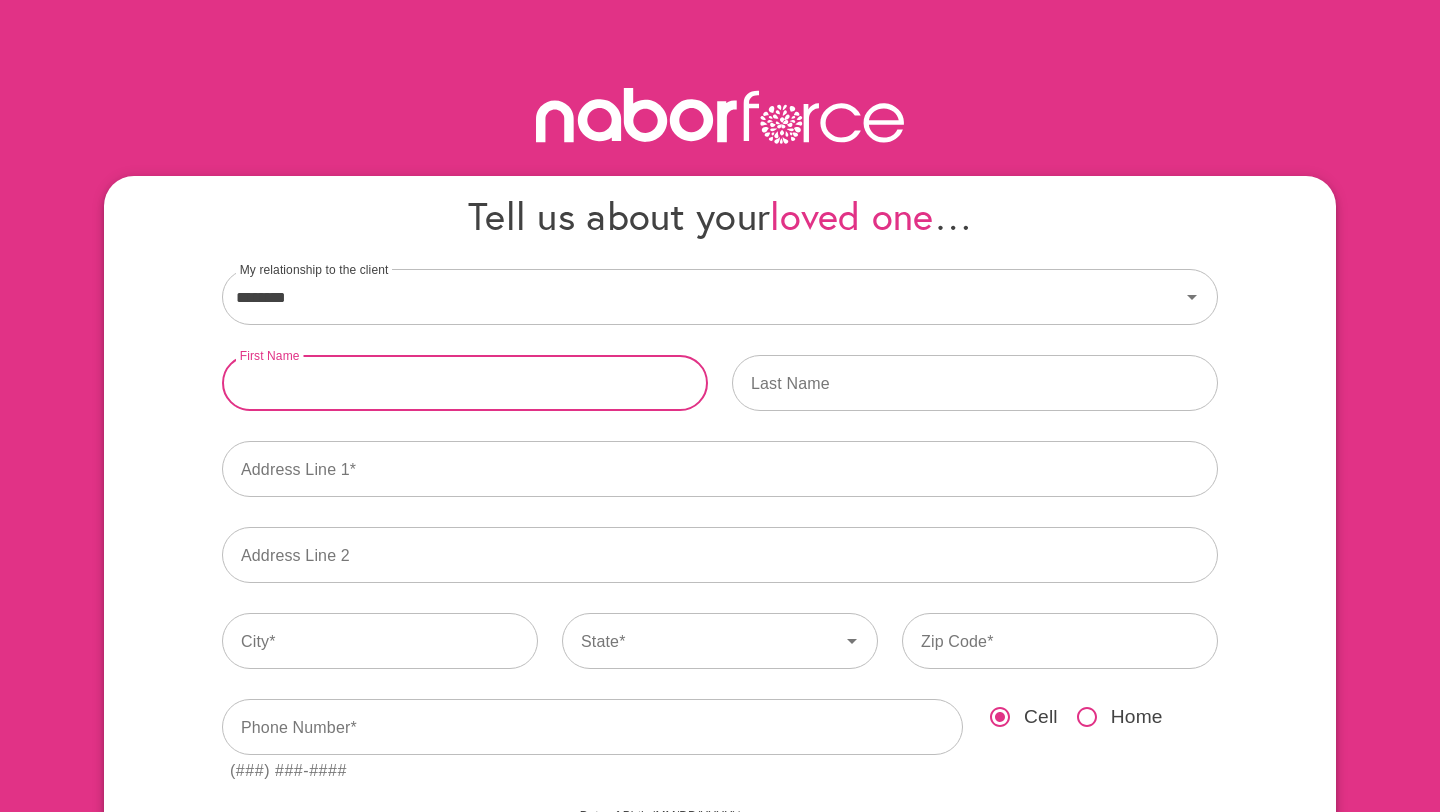 click at bounding box center (465, 383) 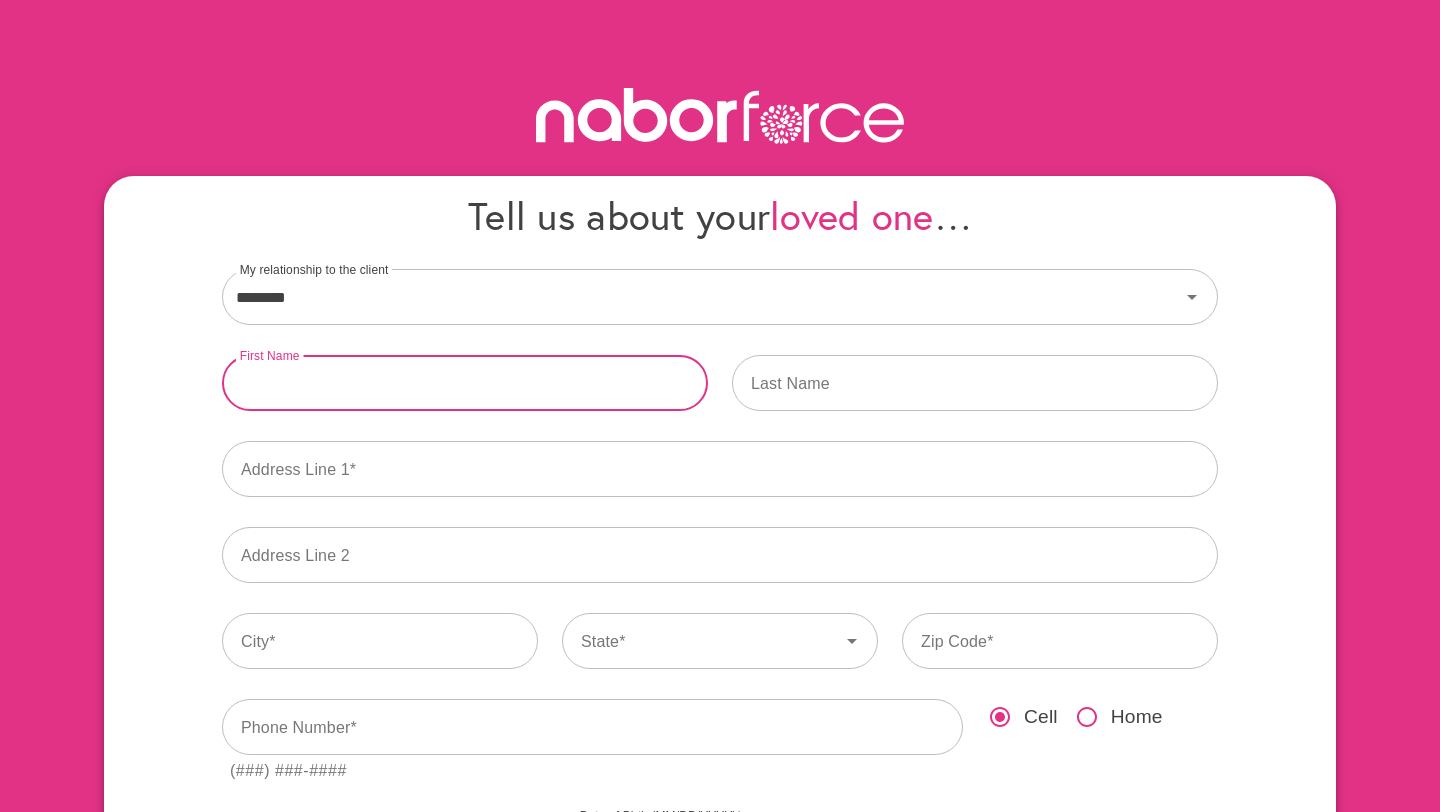 type on "********" 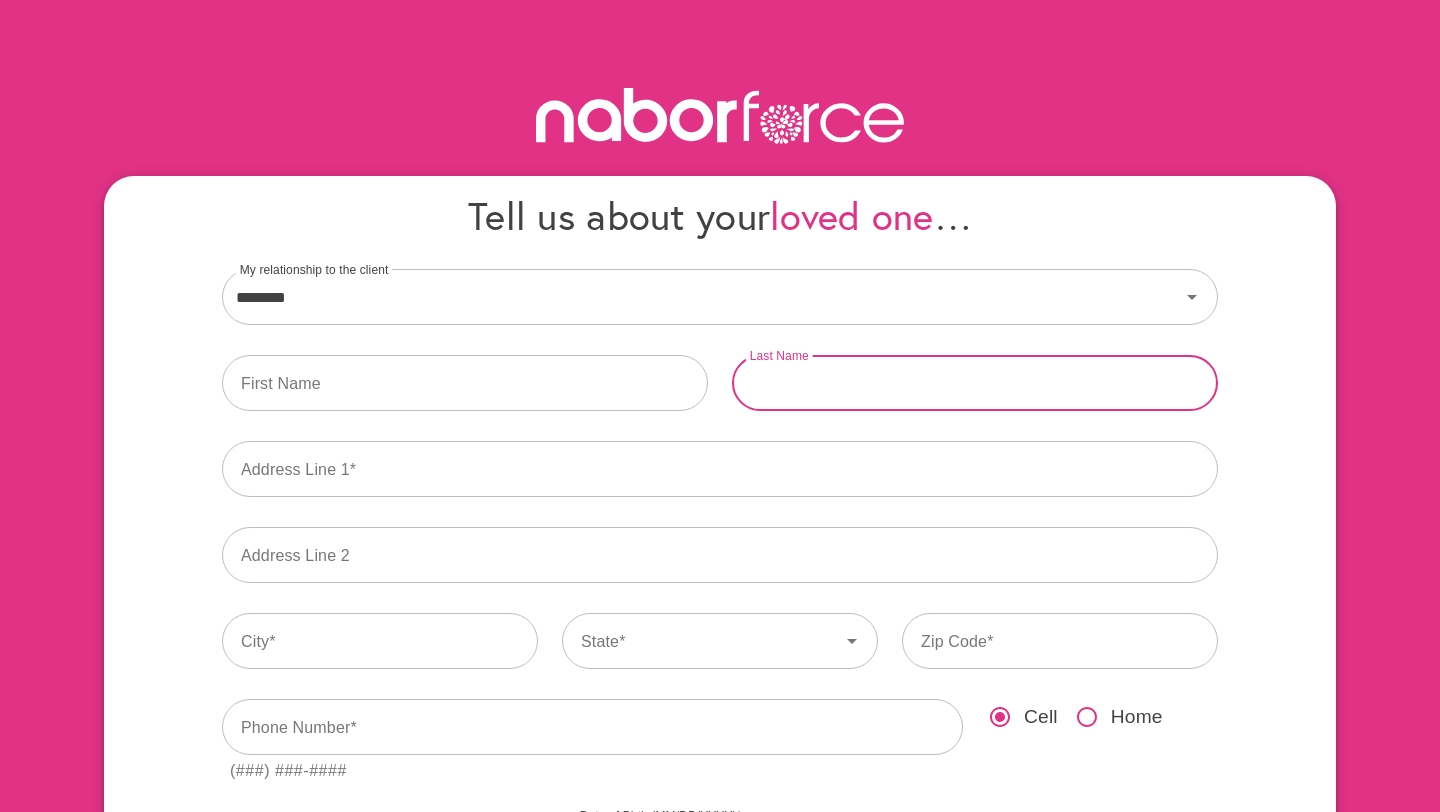 type on "******" 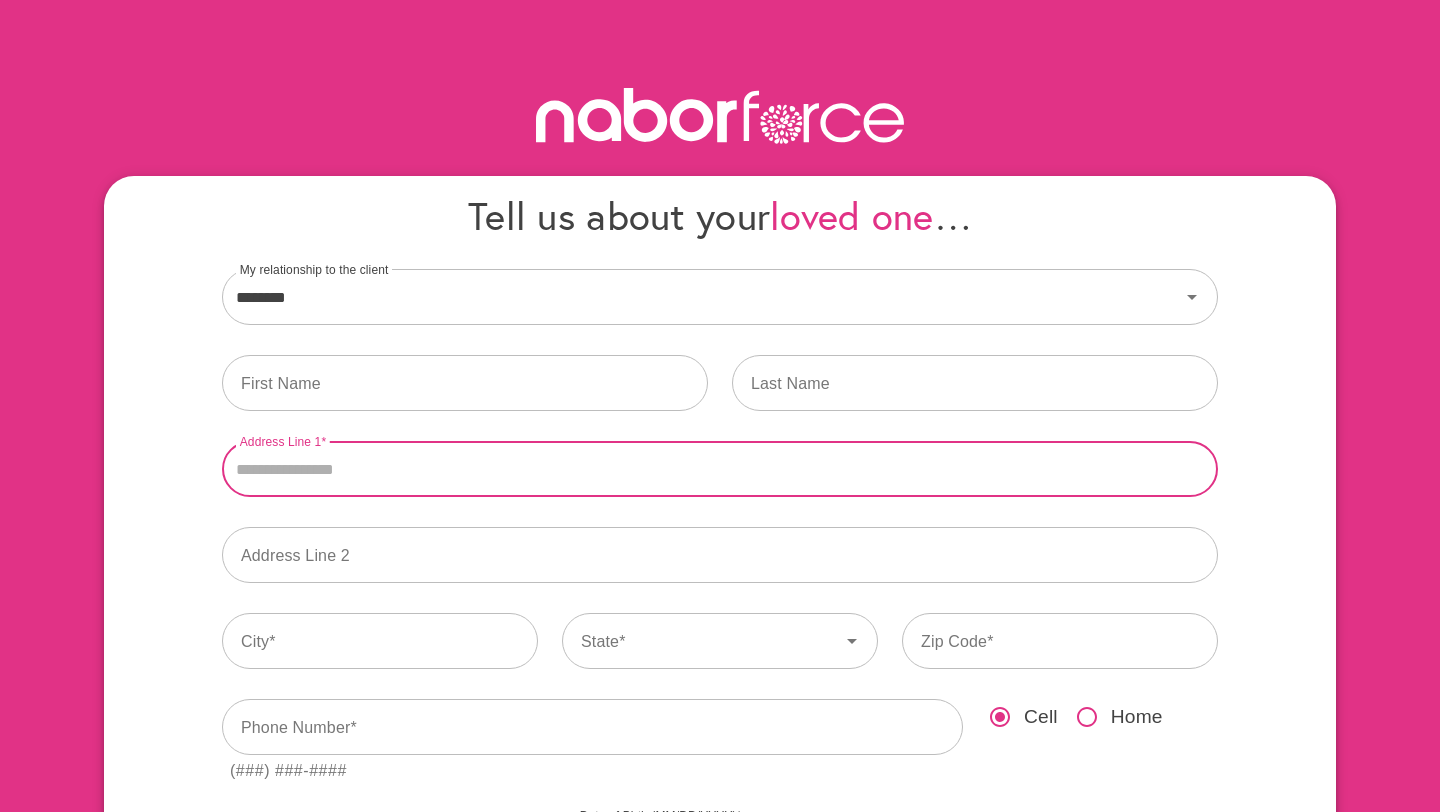 type on "**********" 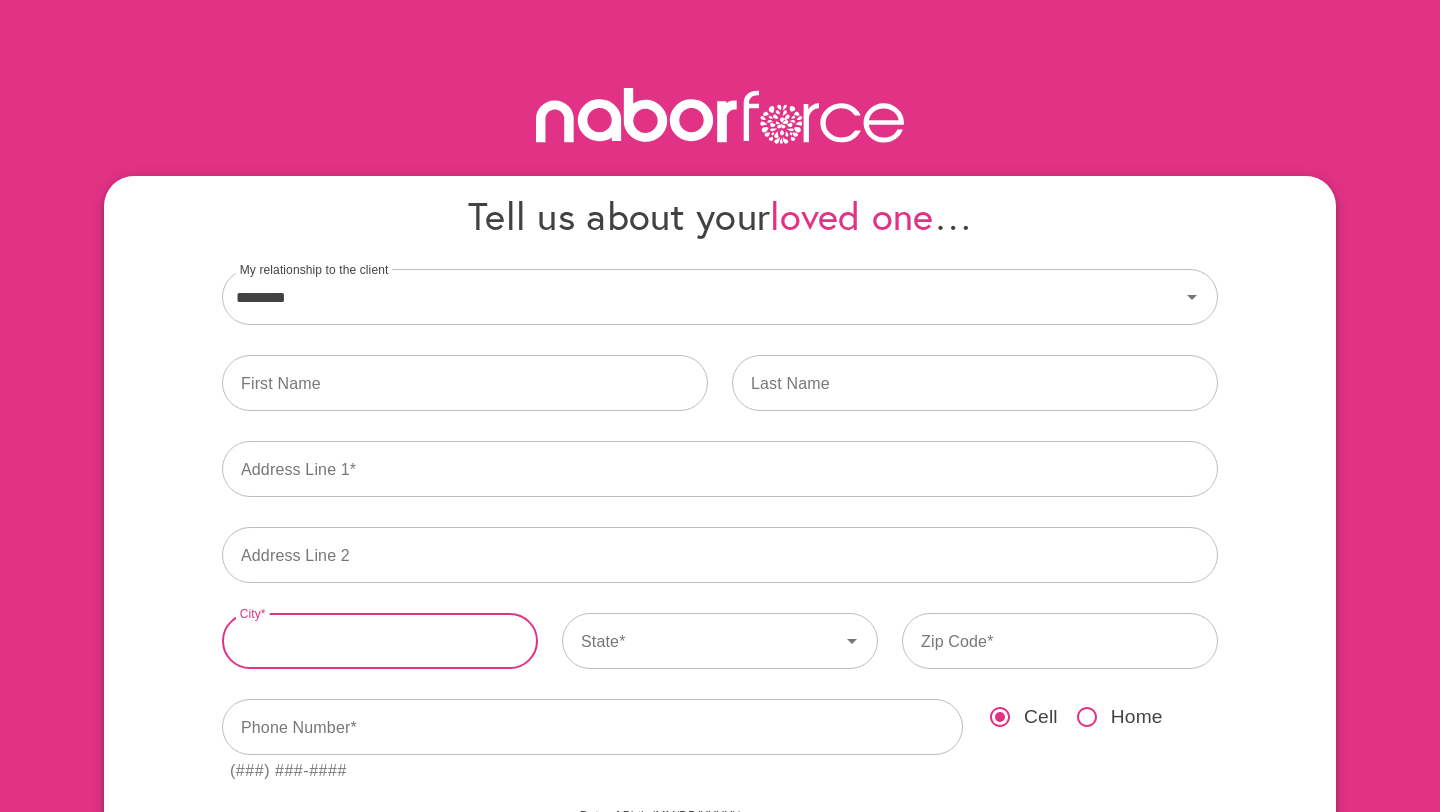 type on "********" 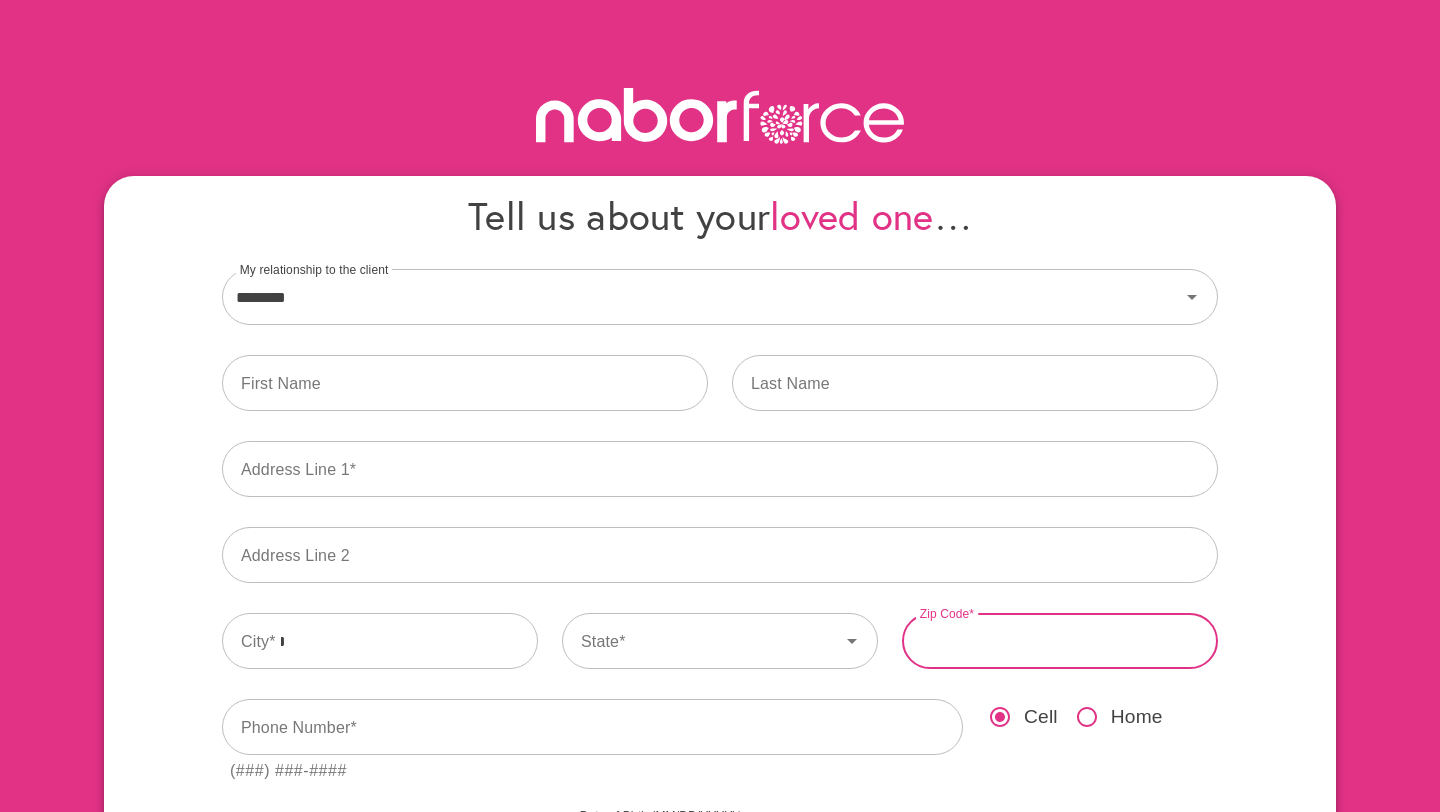 type on "*****" 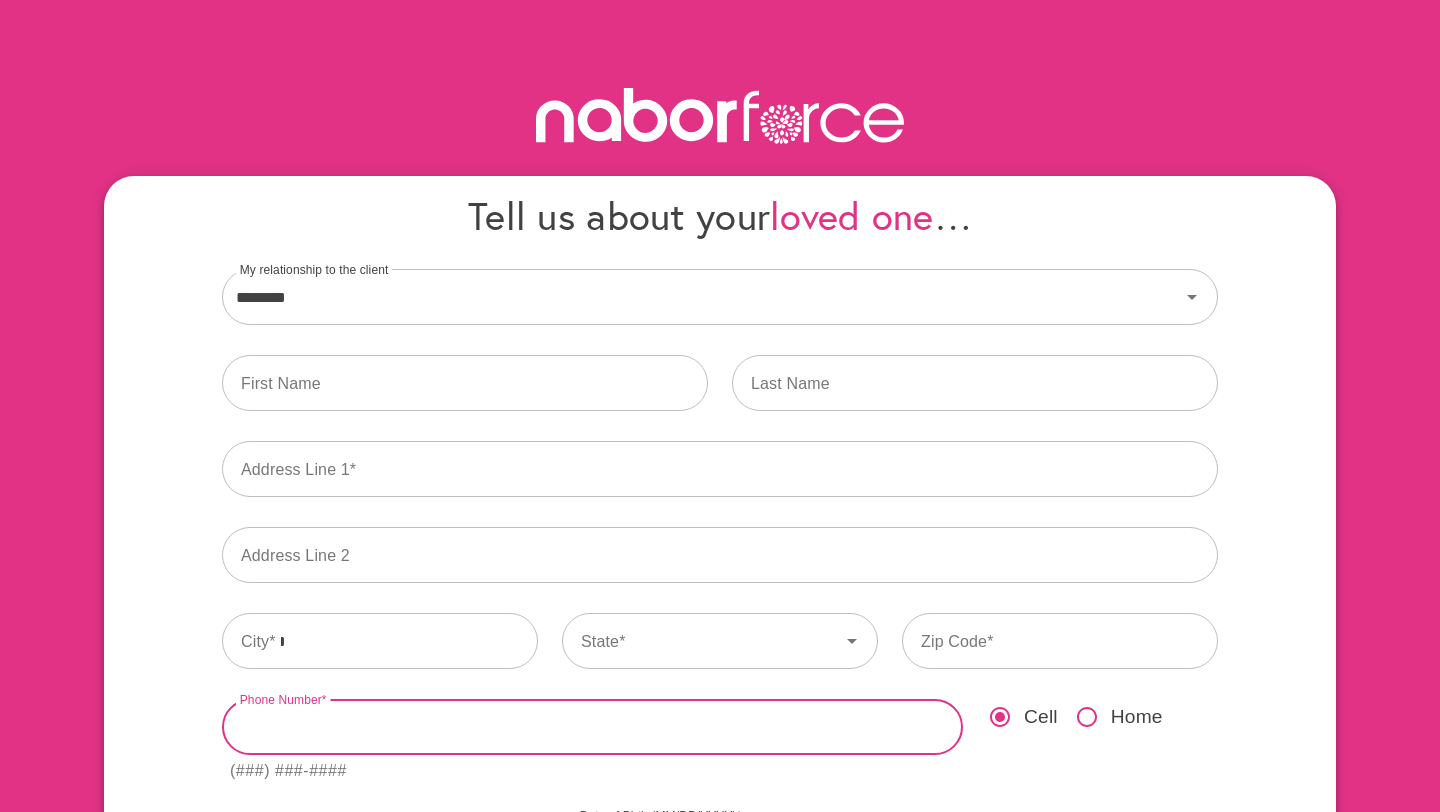 type on "**********" 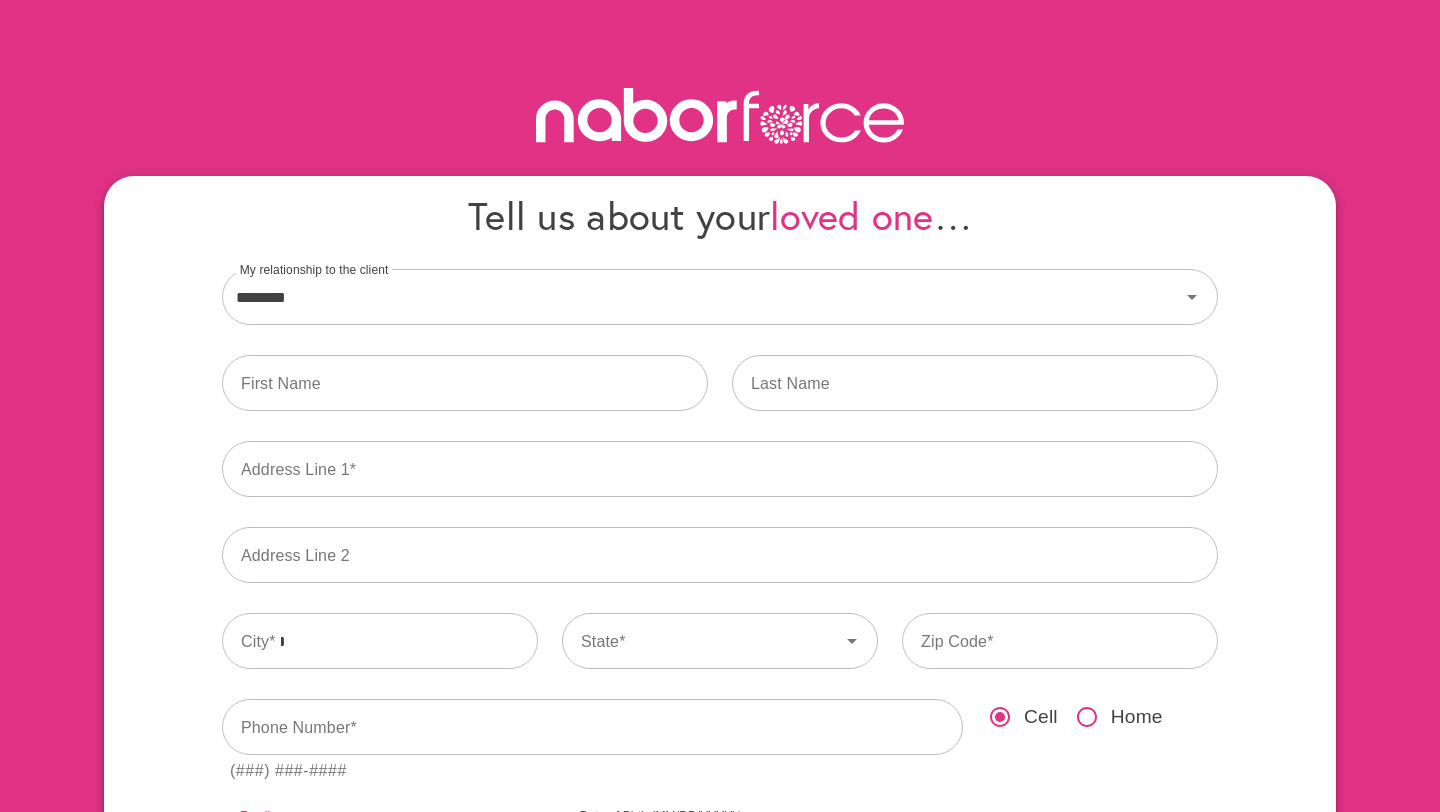 type on "**********" 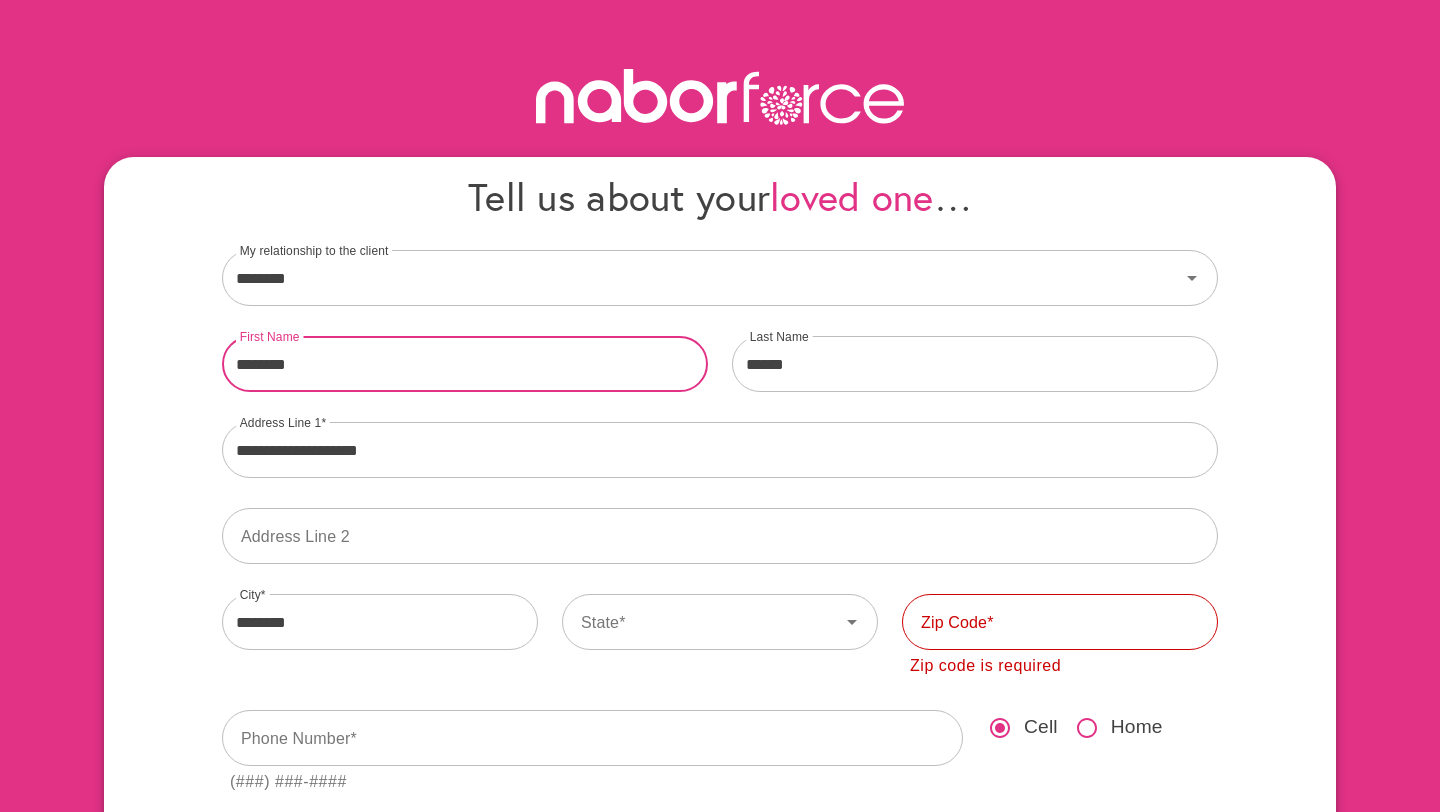 scroll, scrollTop: 22, scrollLeft: 0, axis: vertical 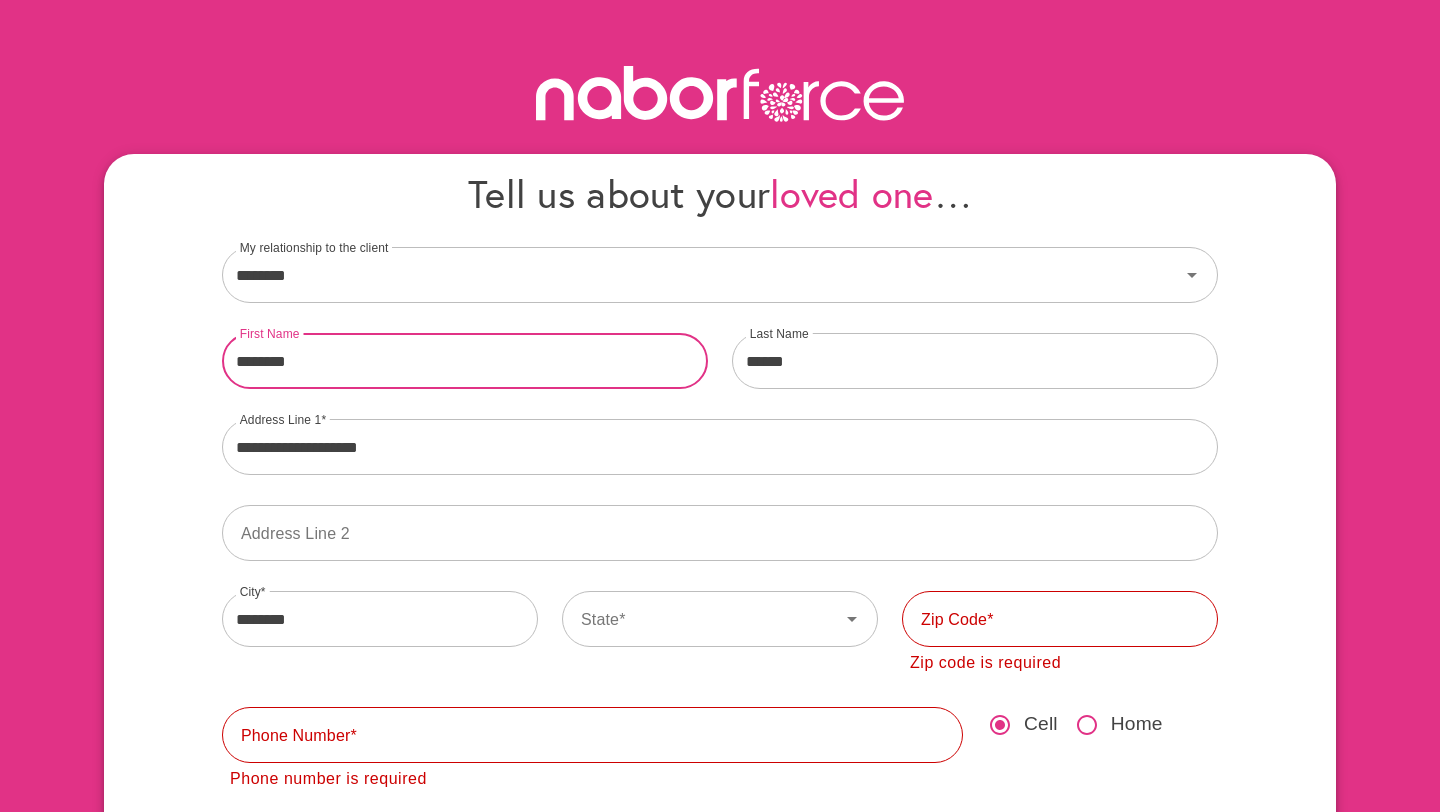 drag, startPoint x: 328, startPoint y: 368, endPoint x: 72, endPoint y: 305, distance: 263.638 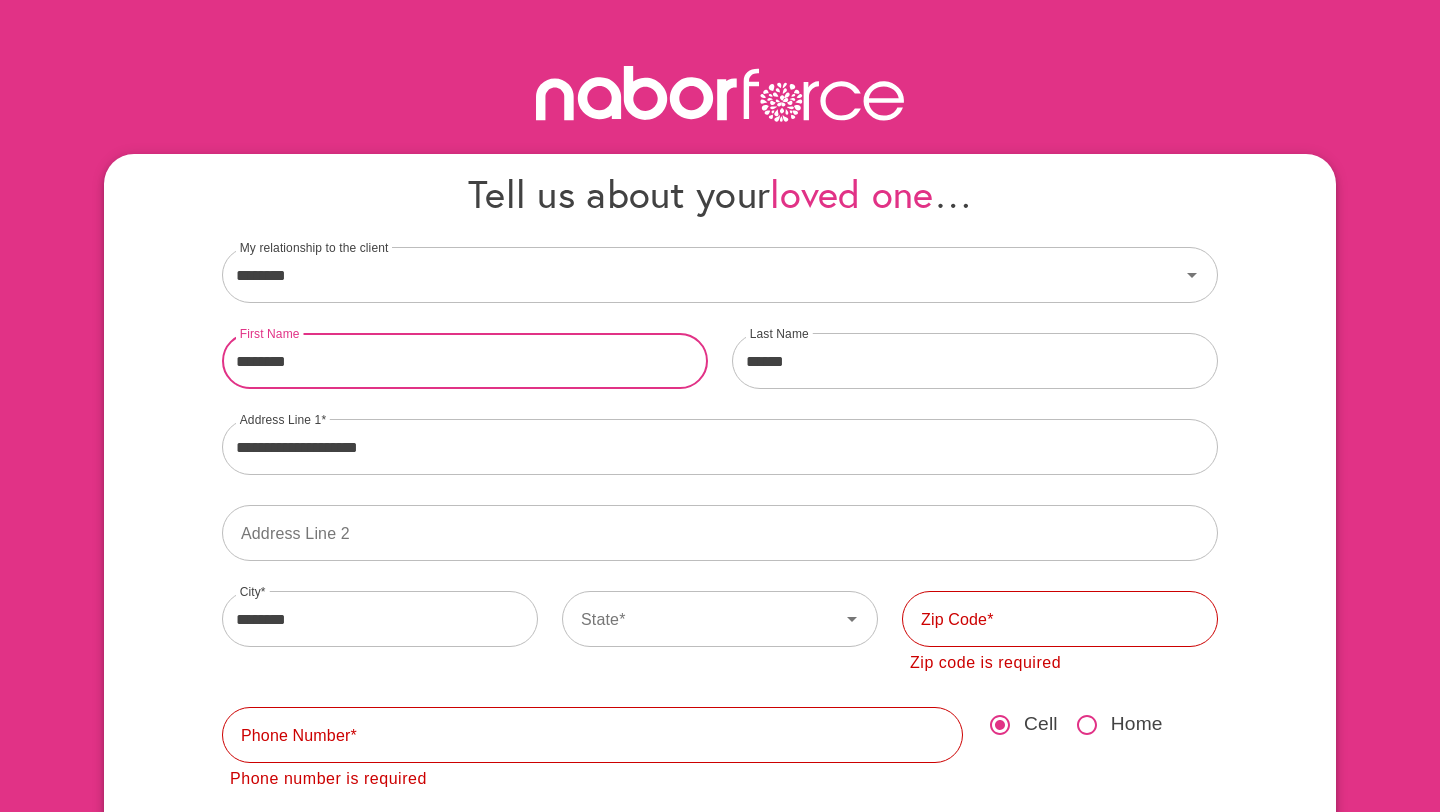 click on "**********" at bounding box center [720, 559] 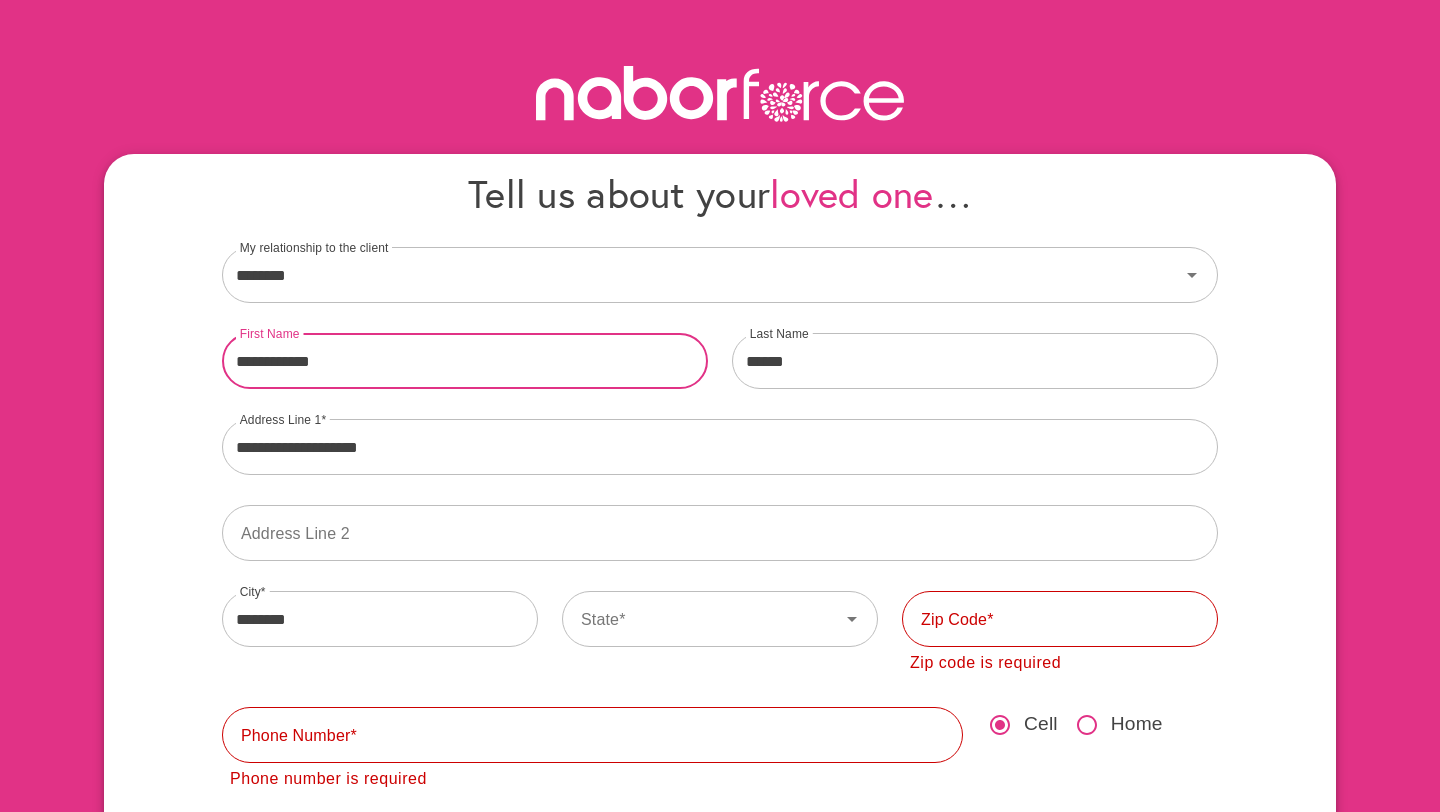 type on "**********" 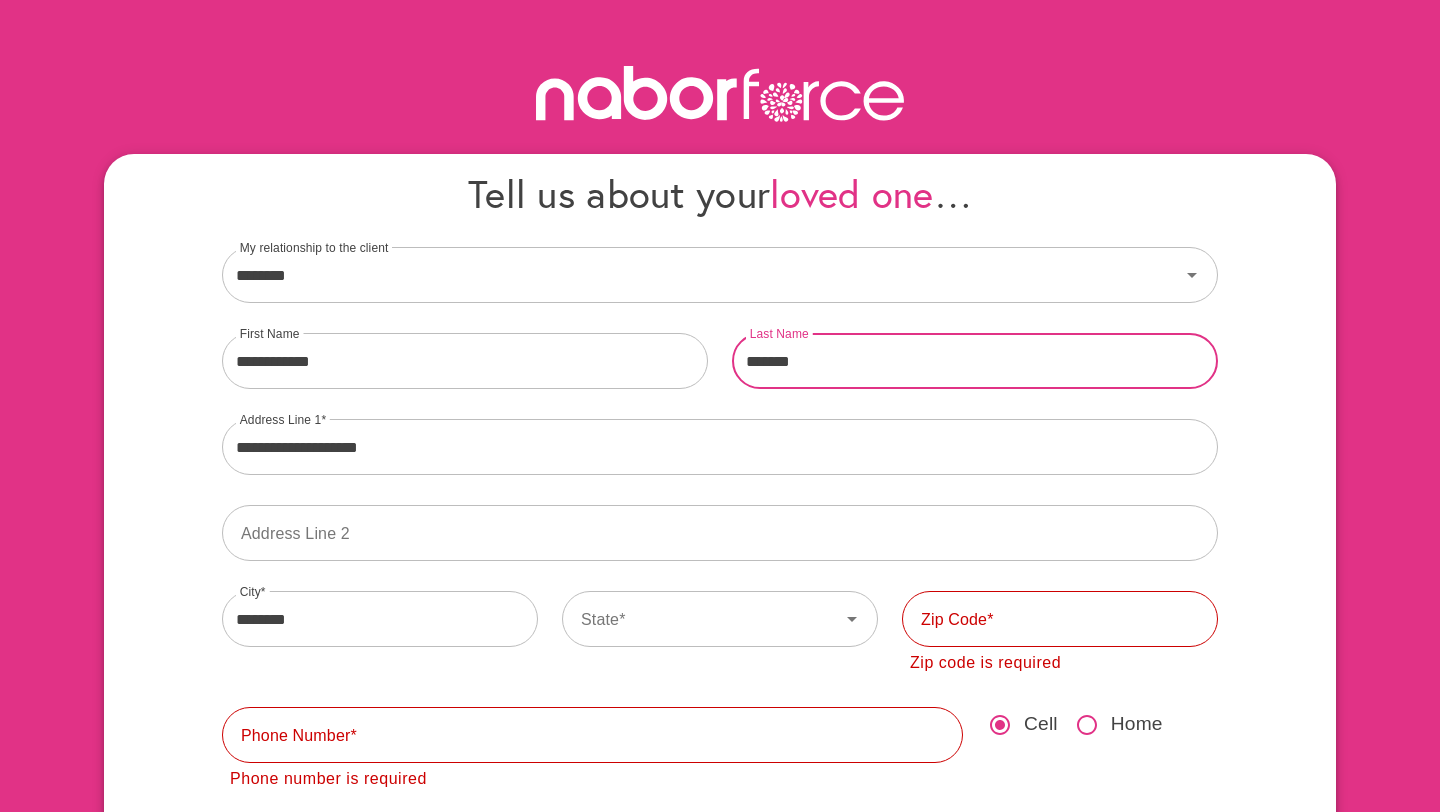 type on "*******" 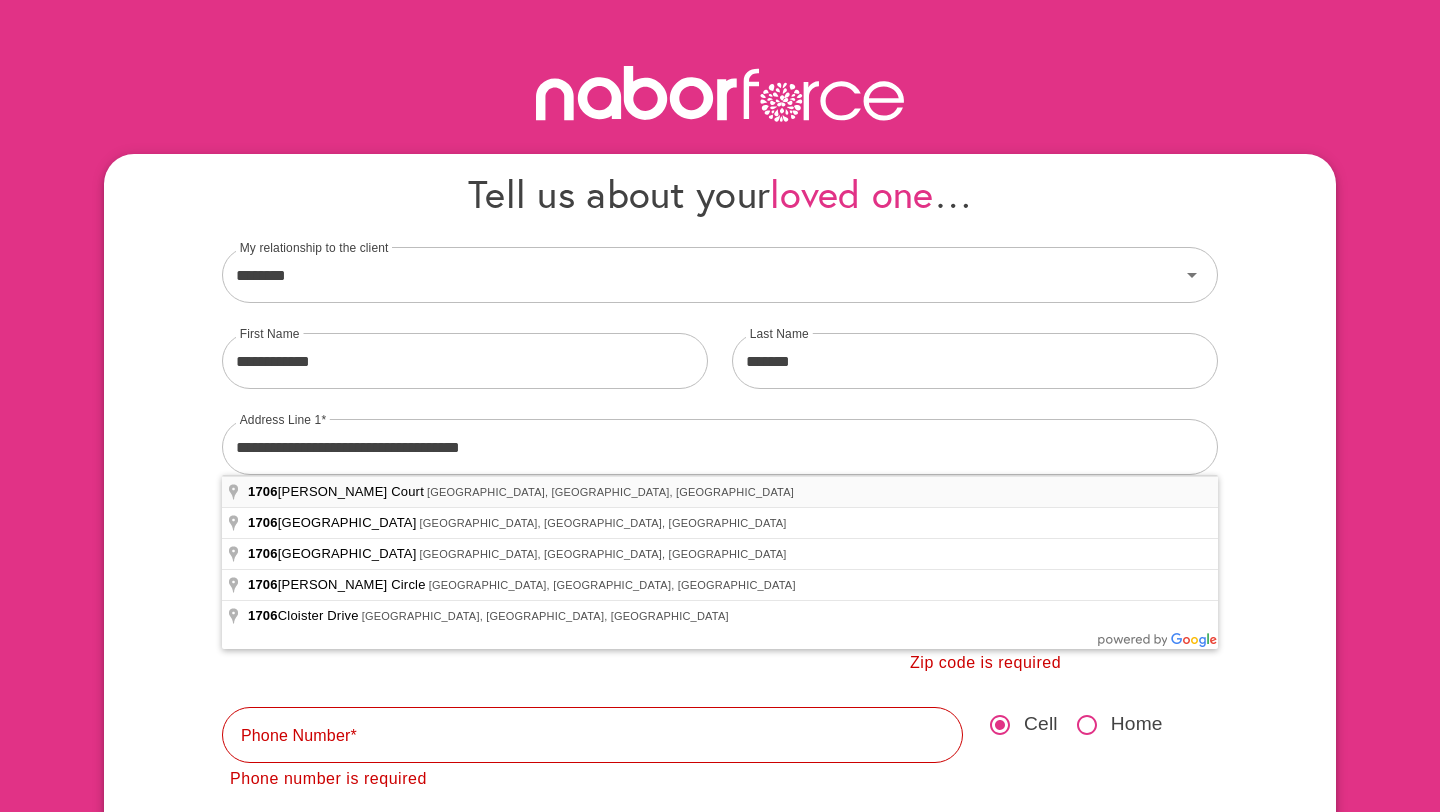type on "**********" 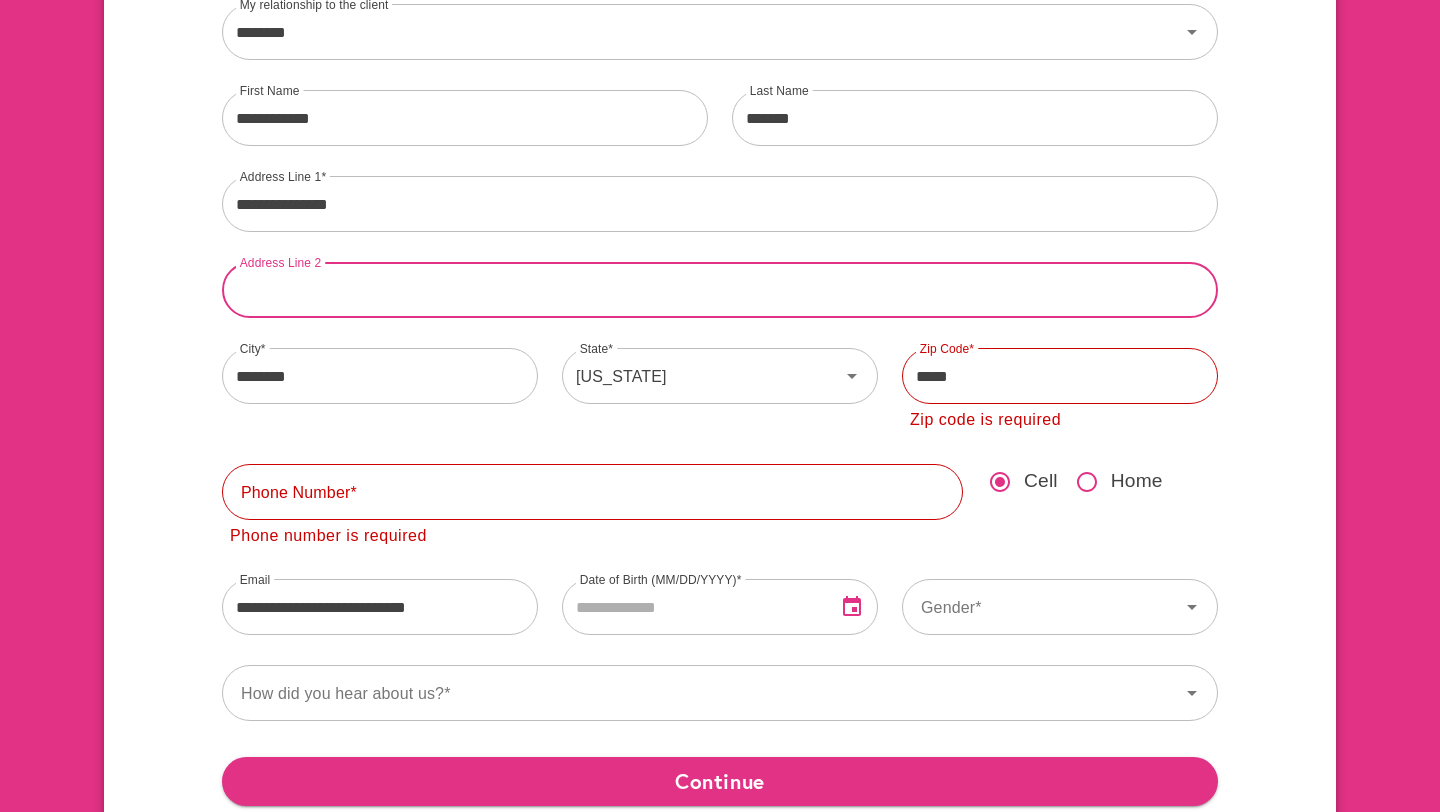 scroll, scrollTop: 267, scrollLeft: 0, axis: vertical 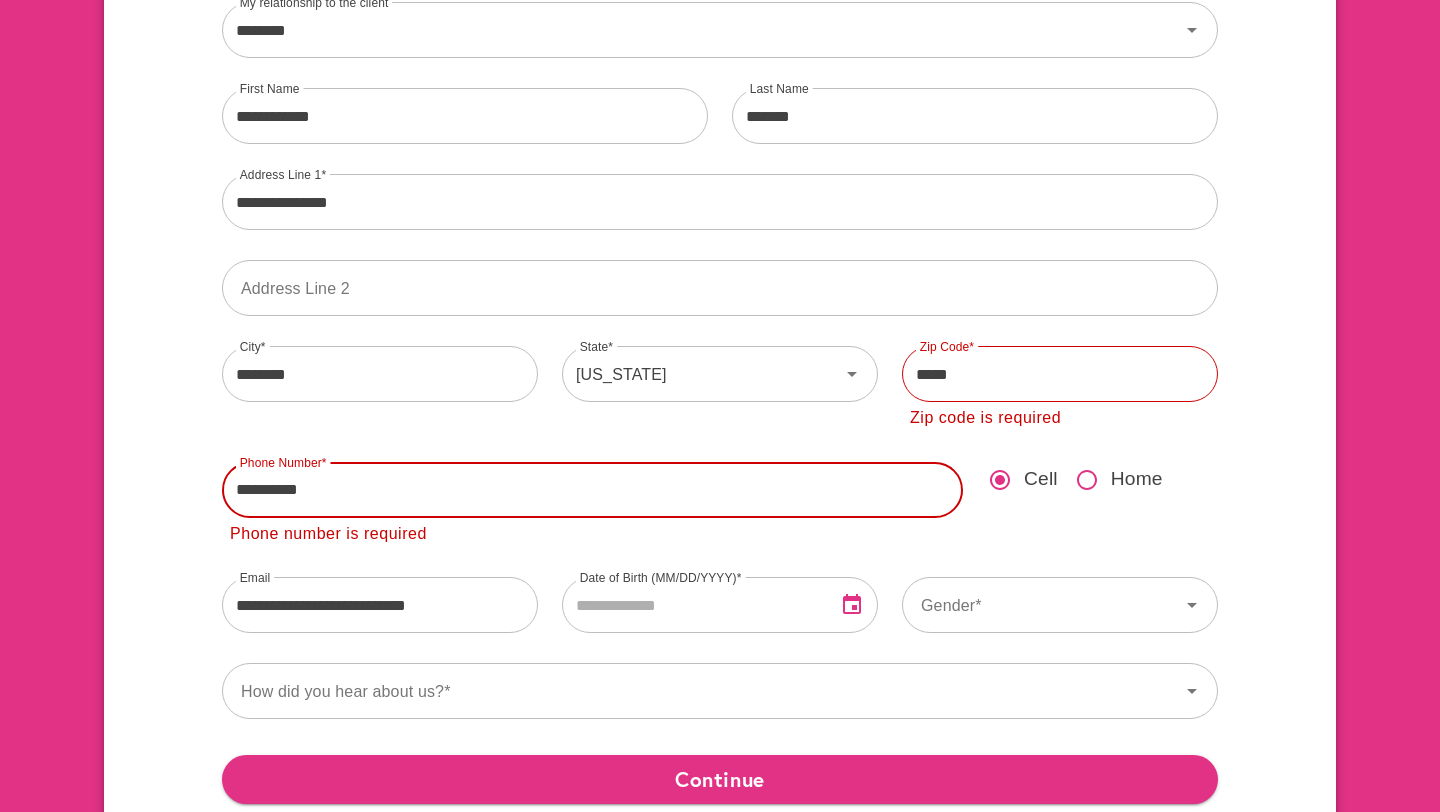 click on "**********" at bounding box center (592, 490) 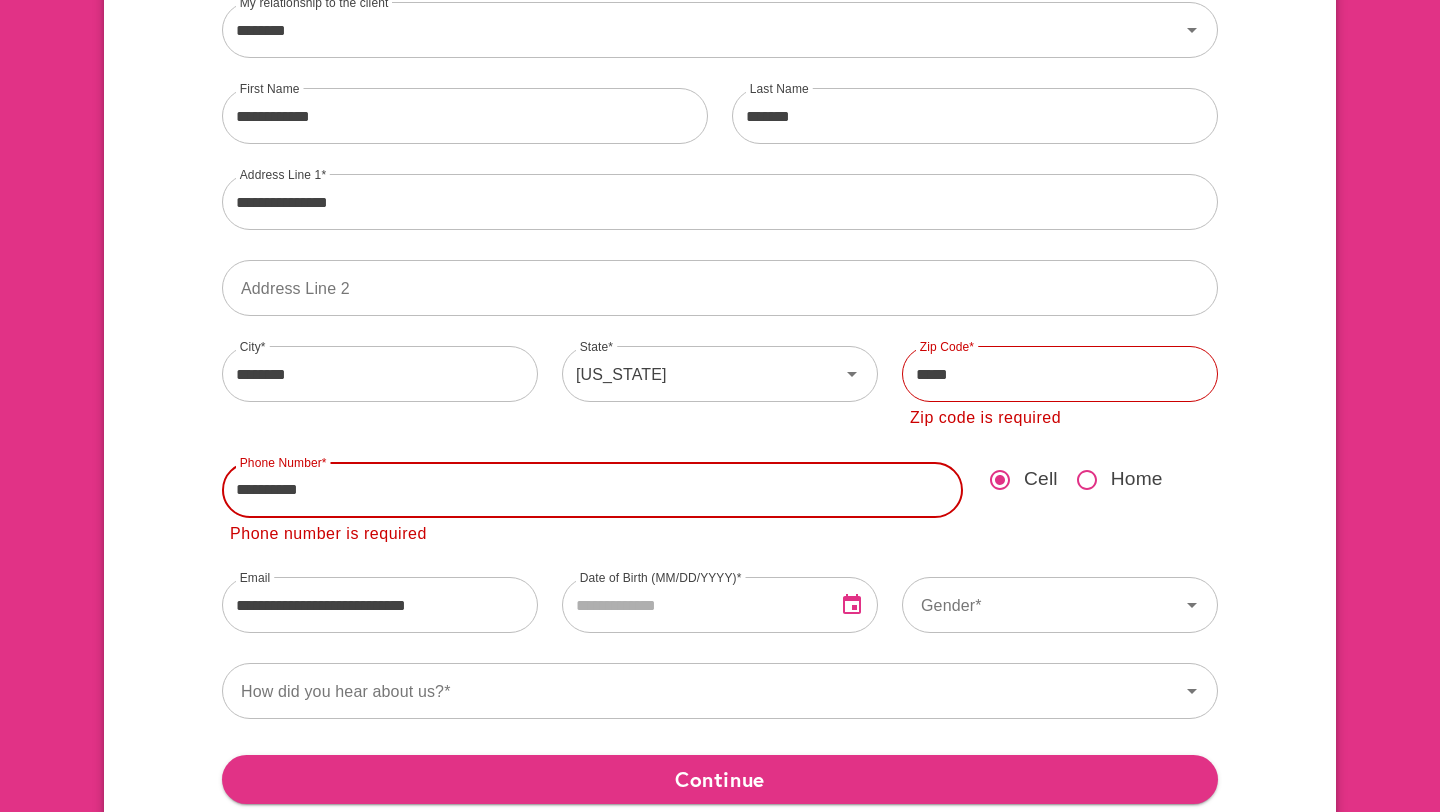 click on "**********" at bounding box center [592, 490] 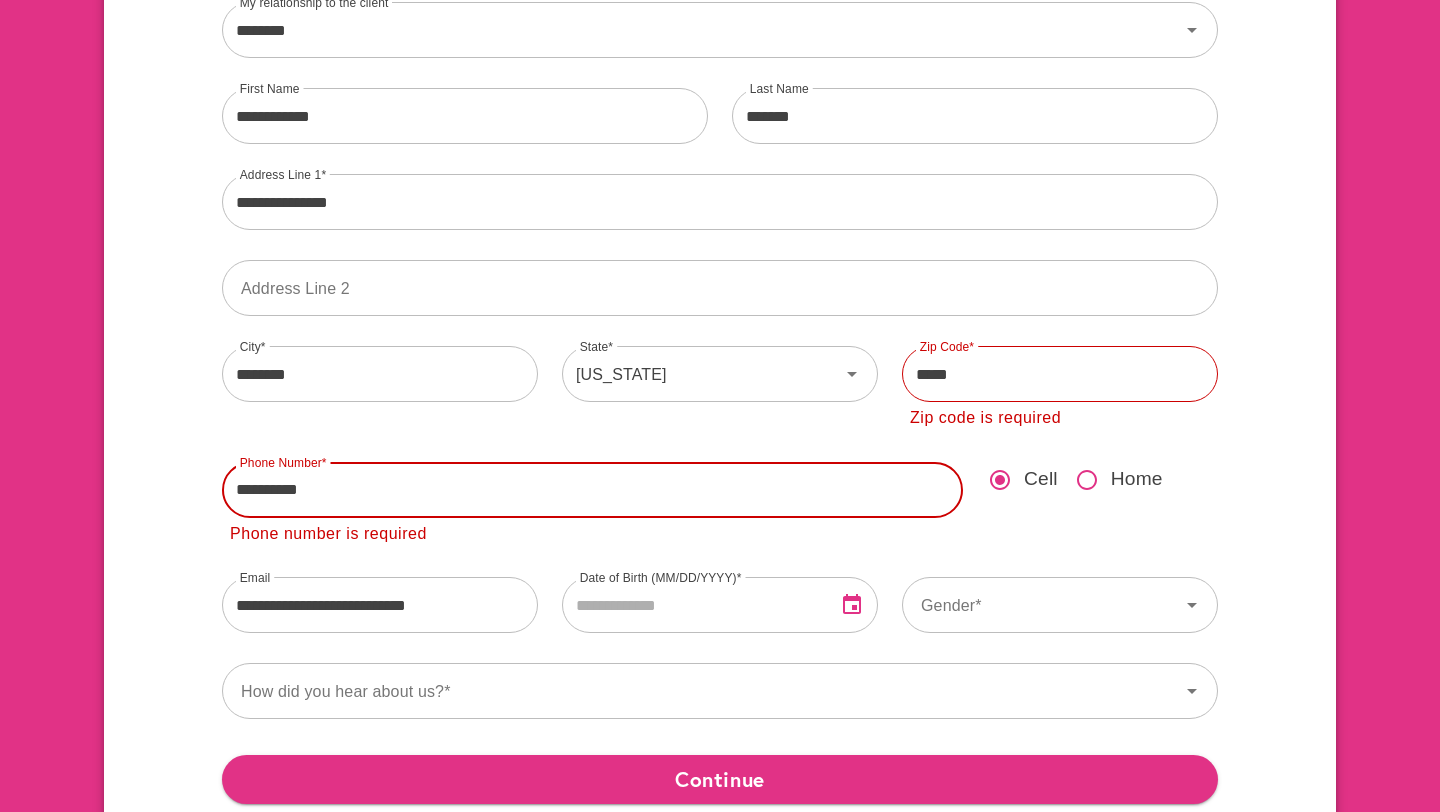 drag, startPoint x: 365, startPoint y: 494, endPoint x: 61, endPoint y: 447, distance: 307.61176 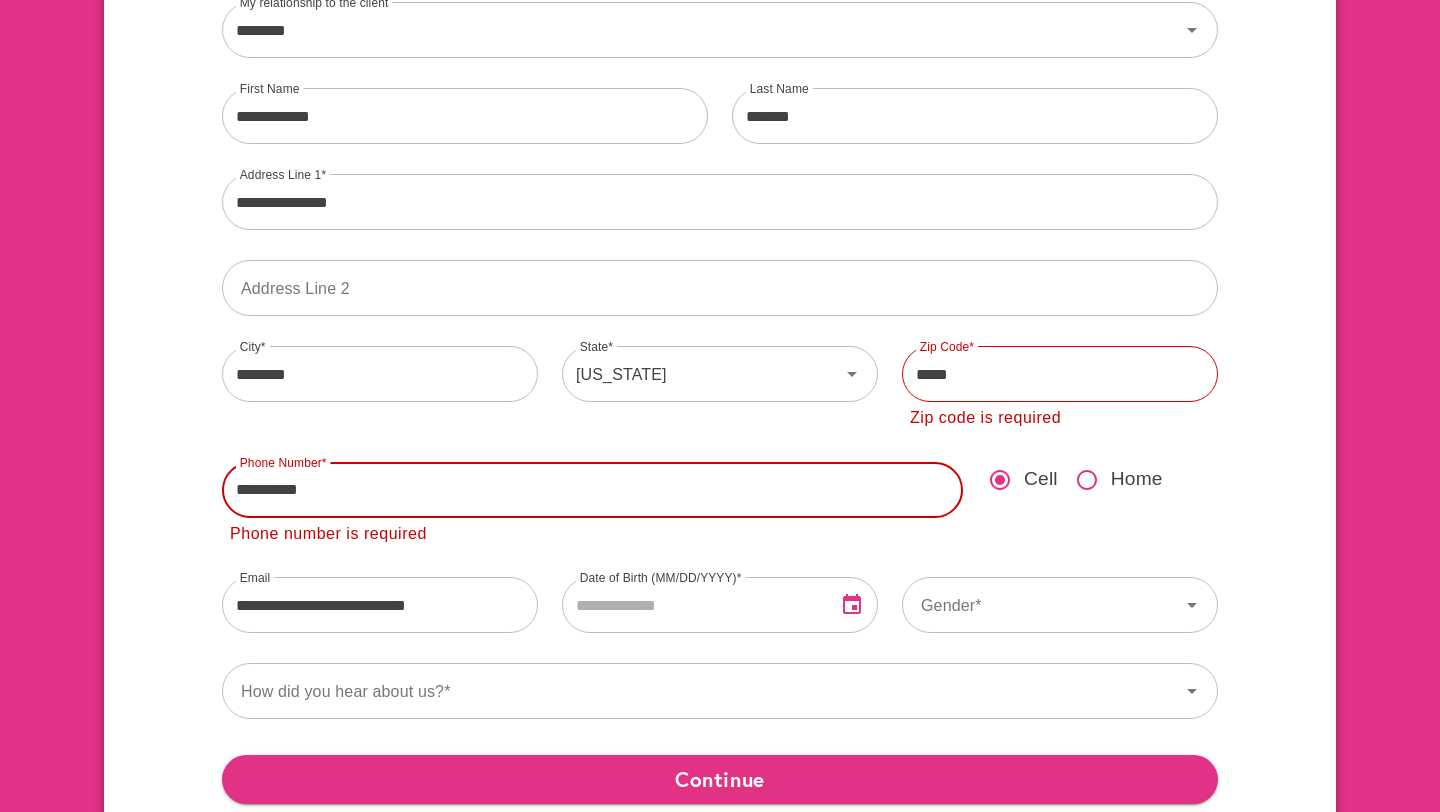 click on "**********" at bounding box center (720, 314) 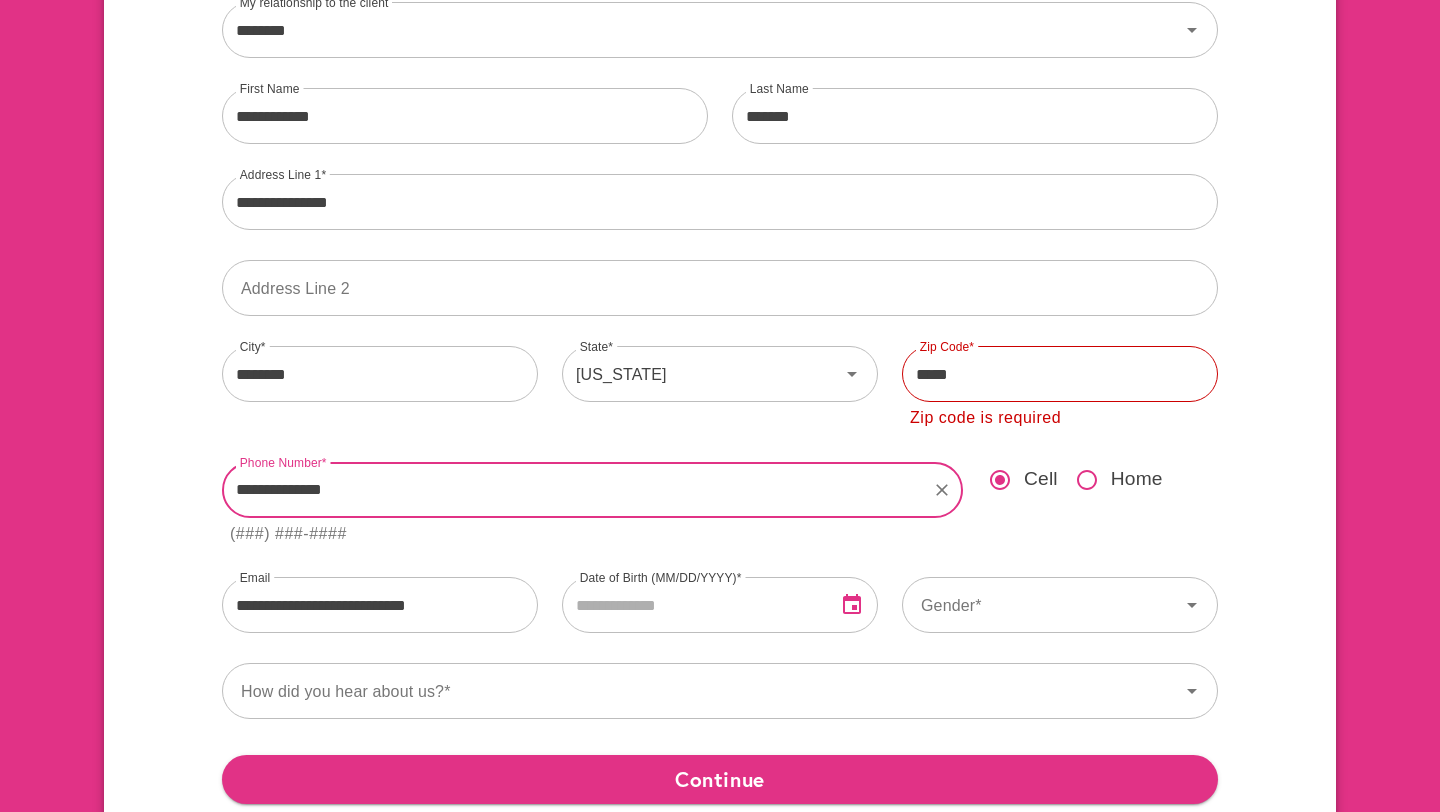 type on "**********" 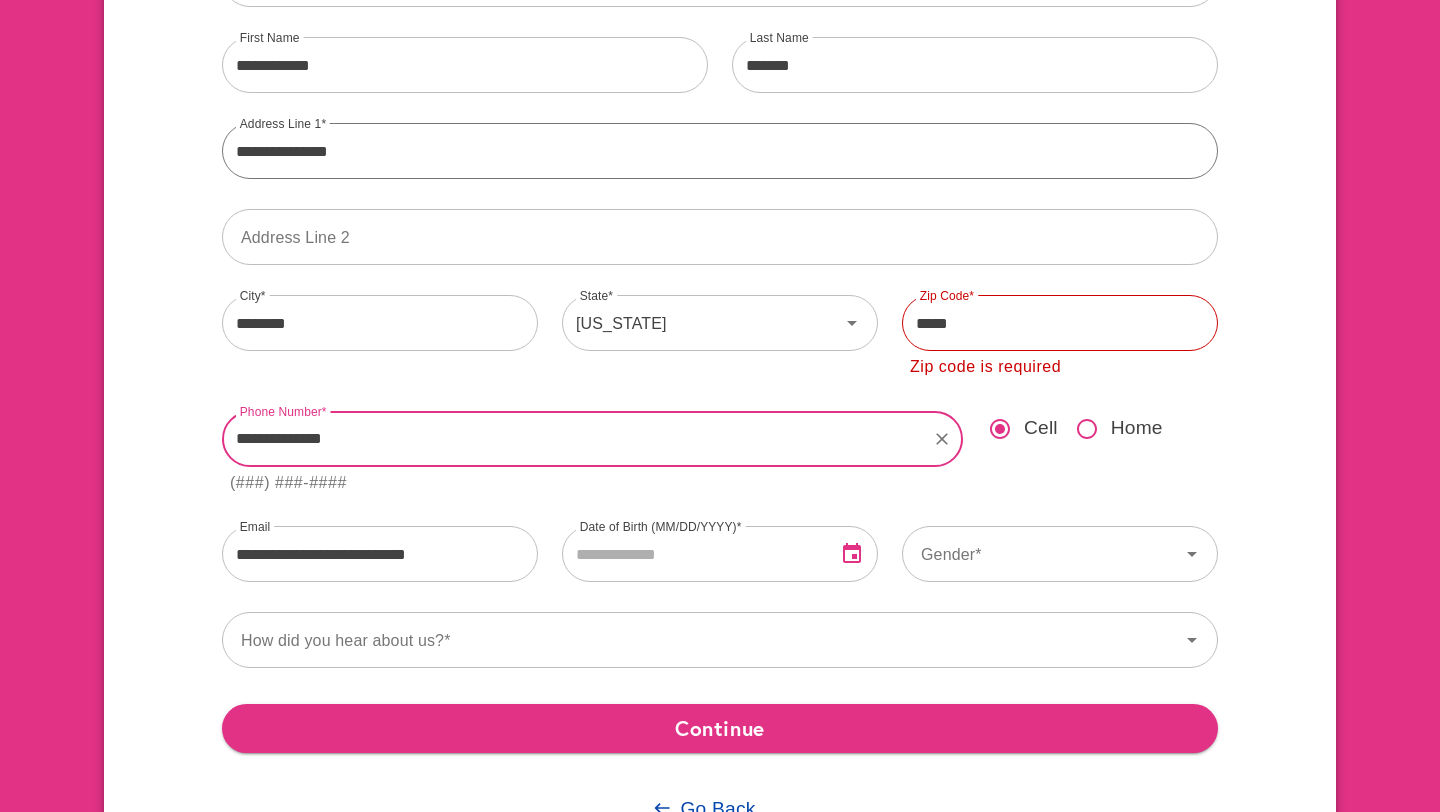 scroll, scrollTop: 319, scrollLeft: 0, axis: vertical 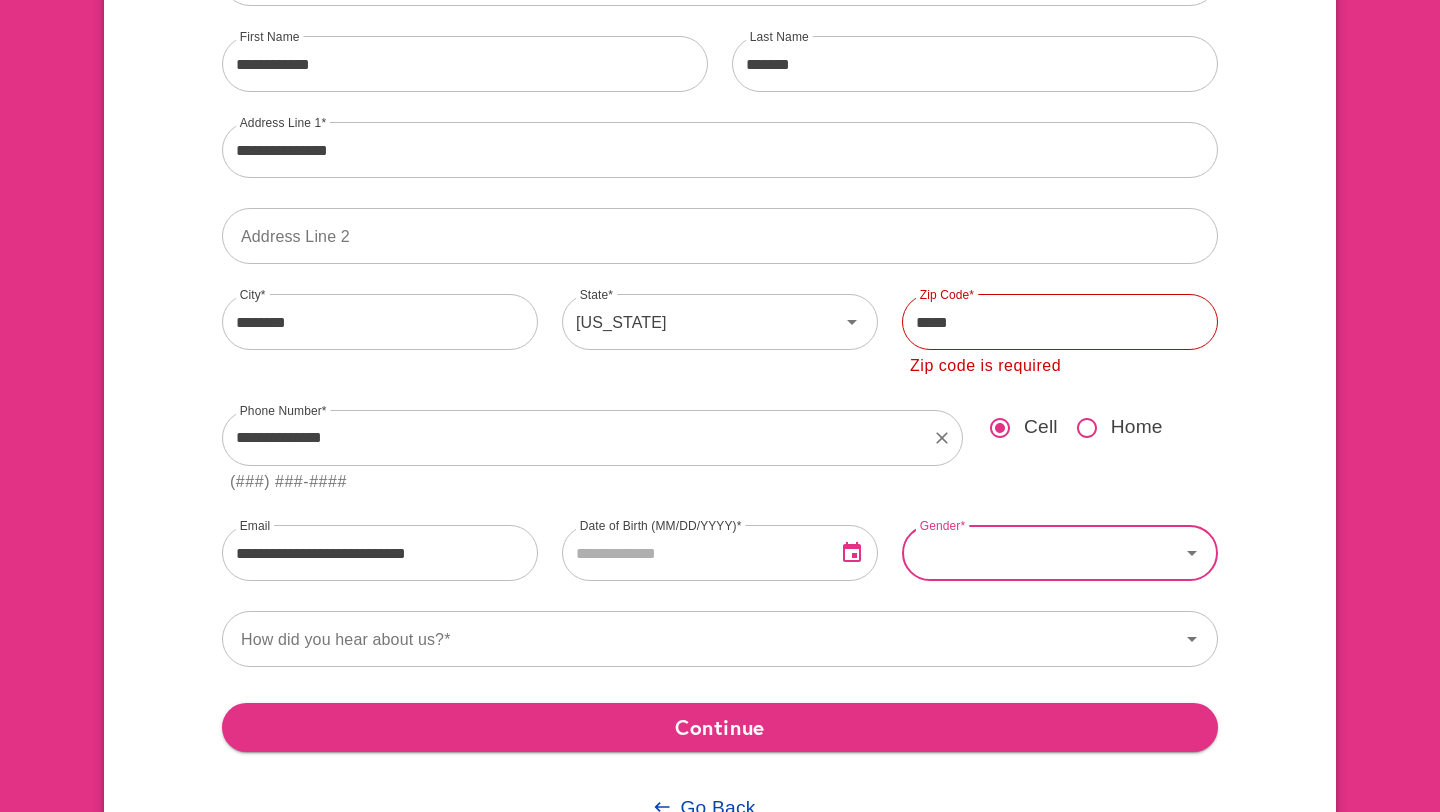 click on "Gender" at bounding box center (1041, 553) 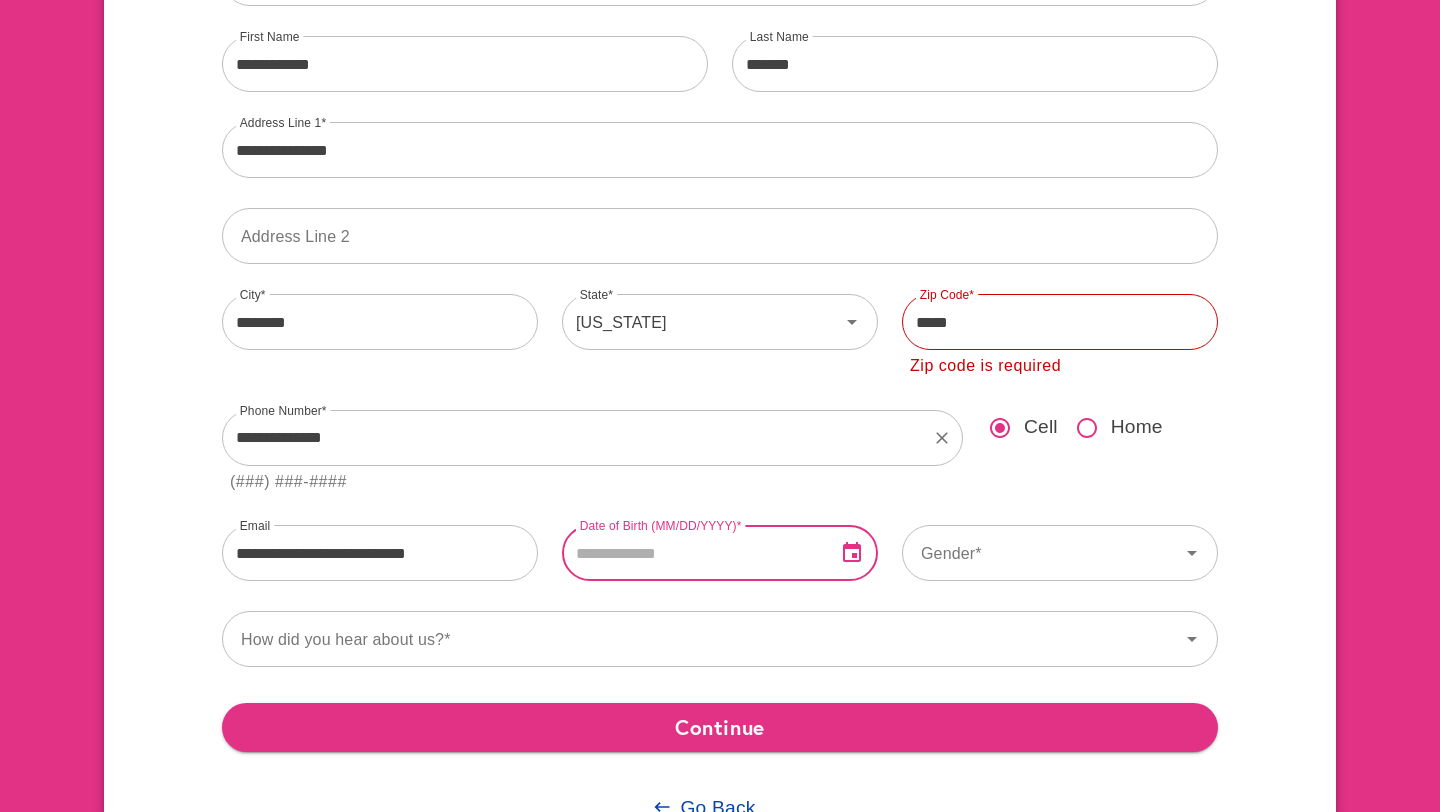 click at bounding box center (691, 553) 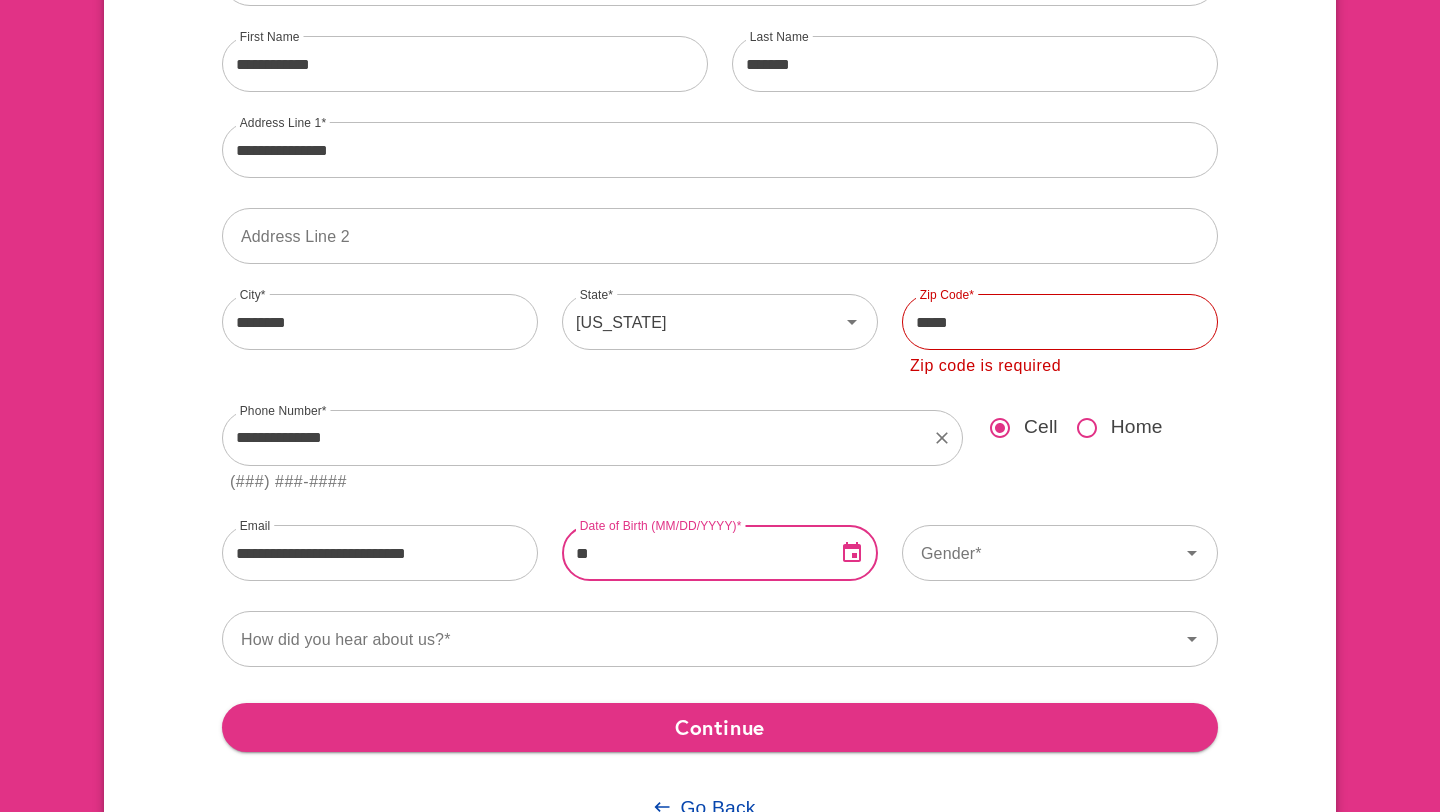 type on "*" 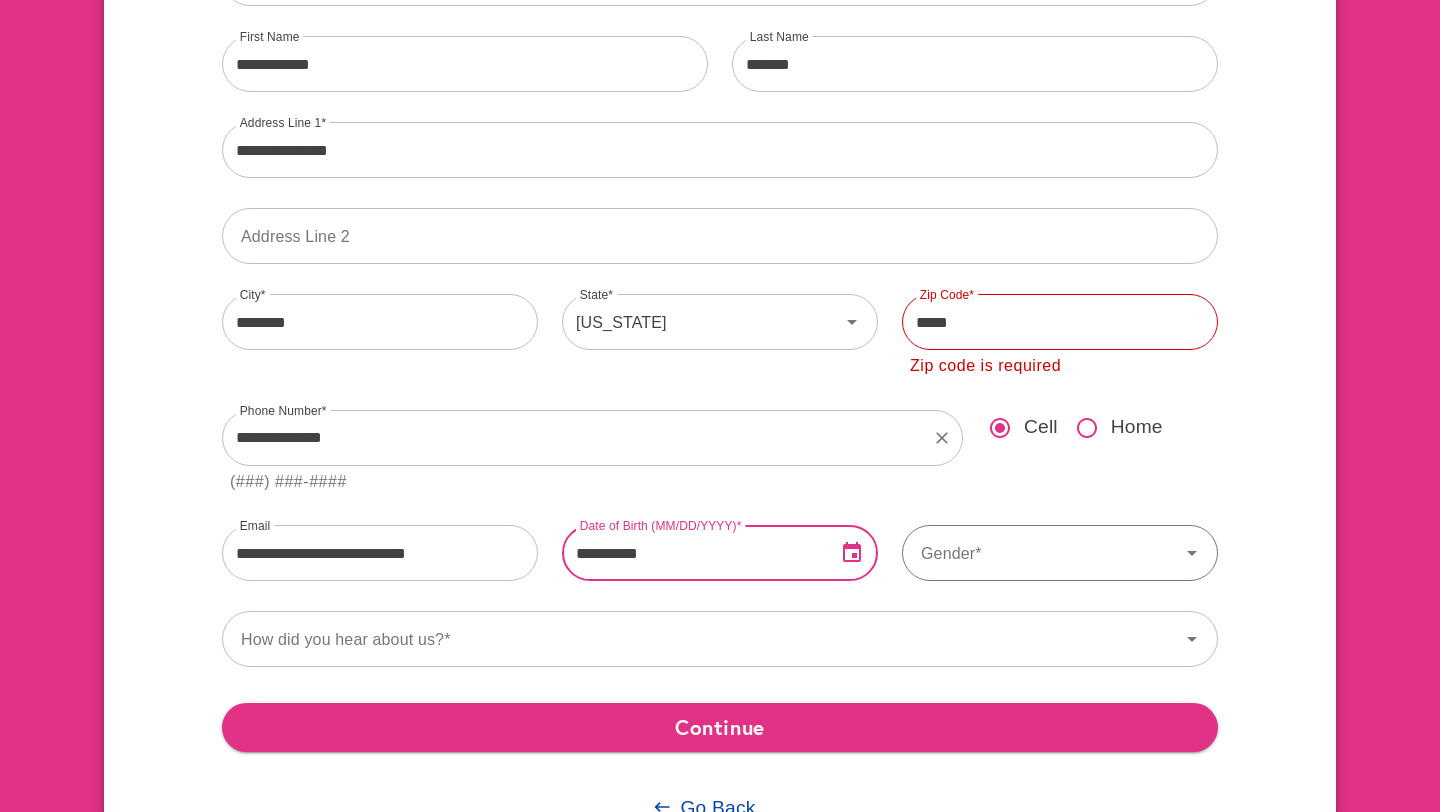 type on "**********" 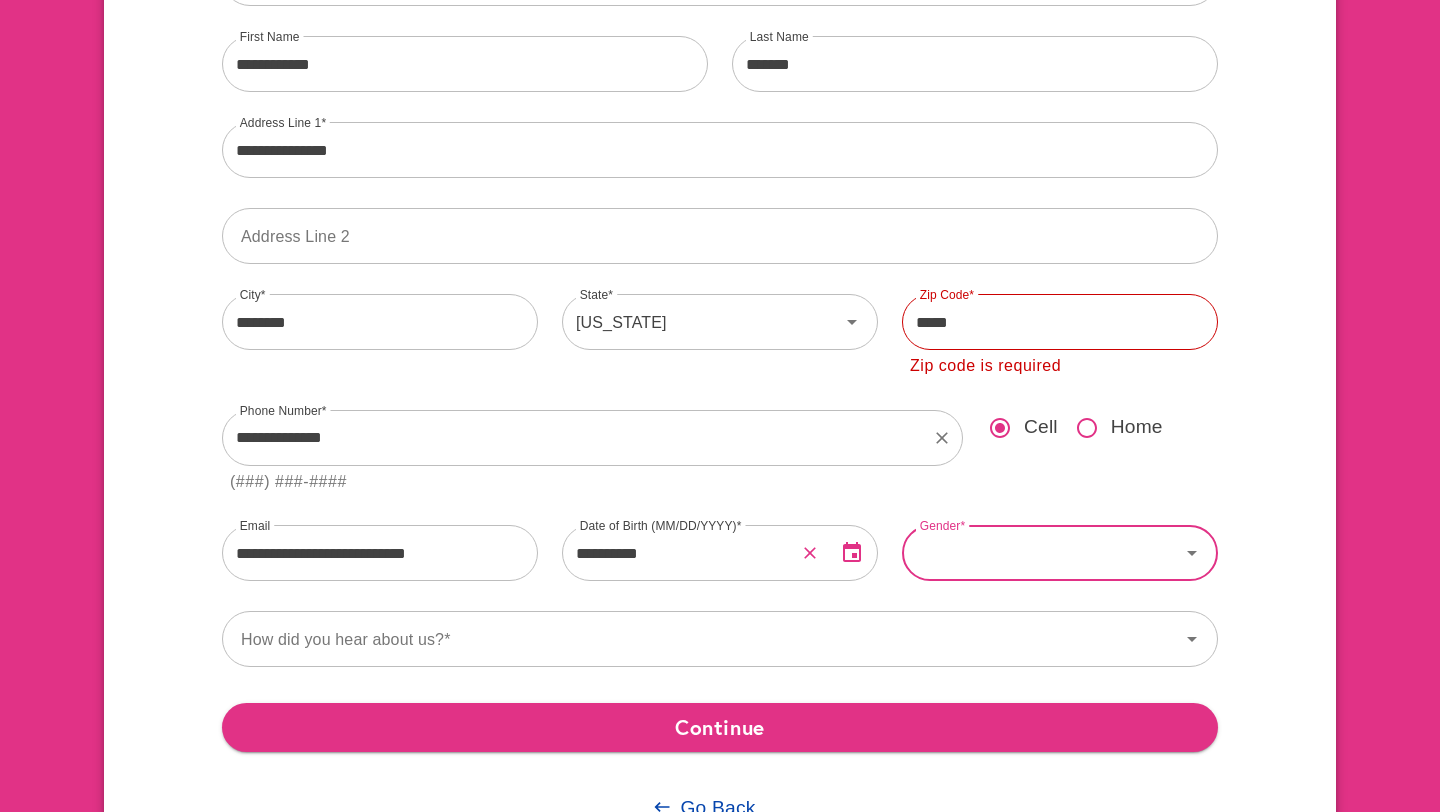 click on "Gender" at bounding box center (1041, 553) 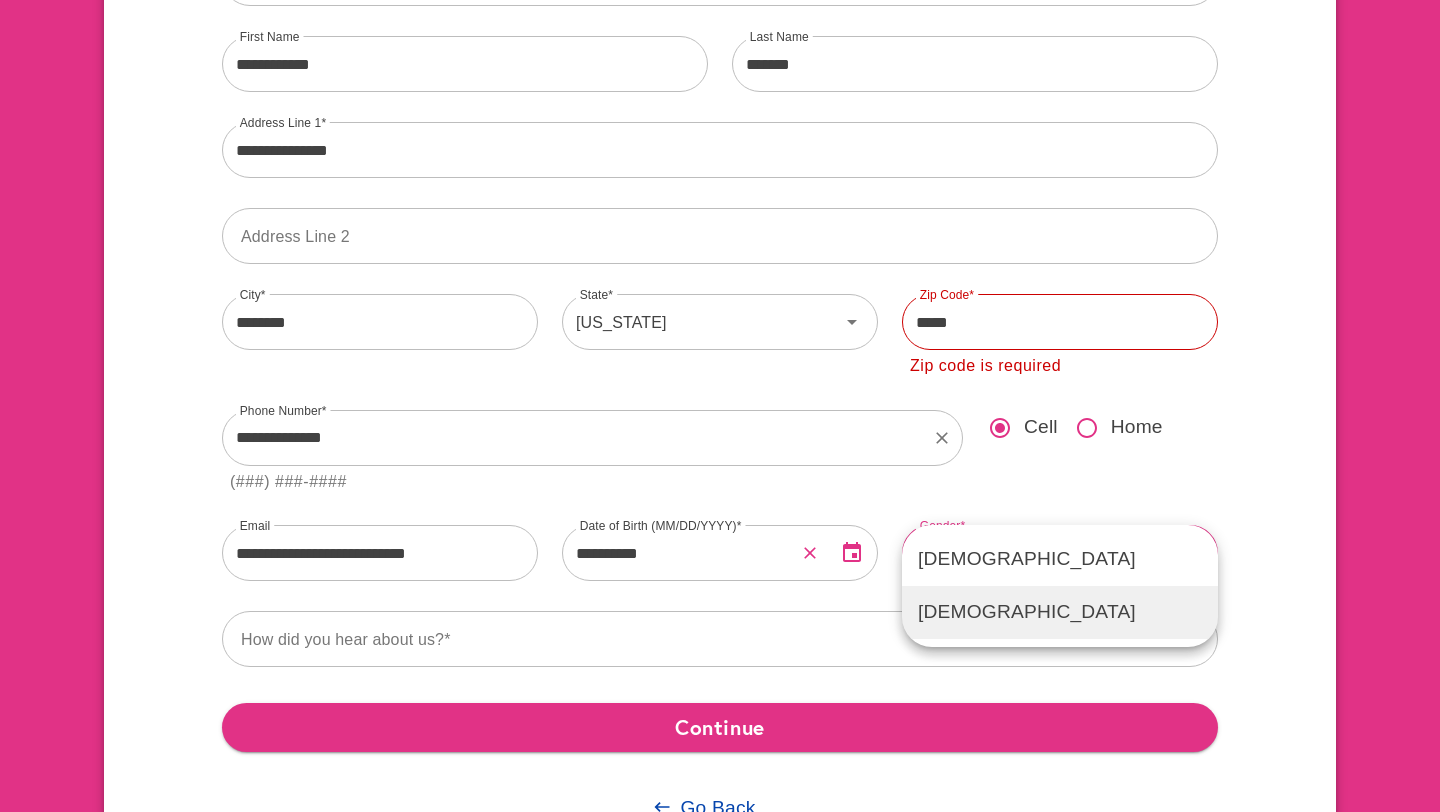 click on "[DEMOGRAPHIC_DATA]" at bounding box center (1060, 612) 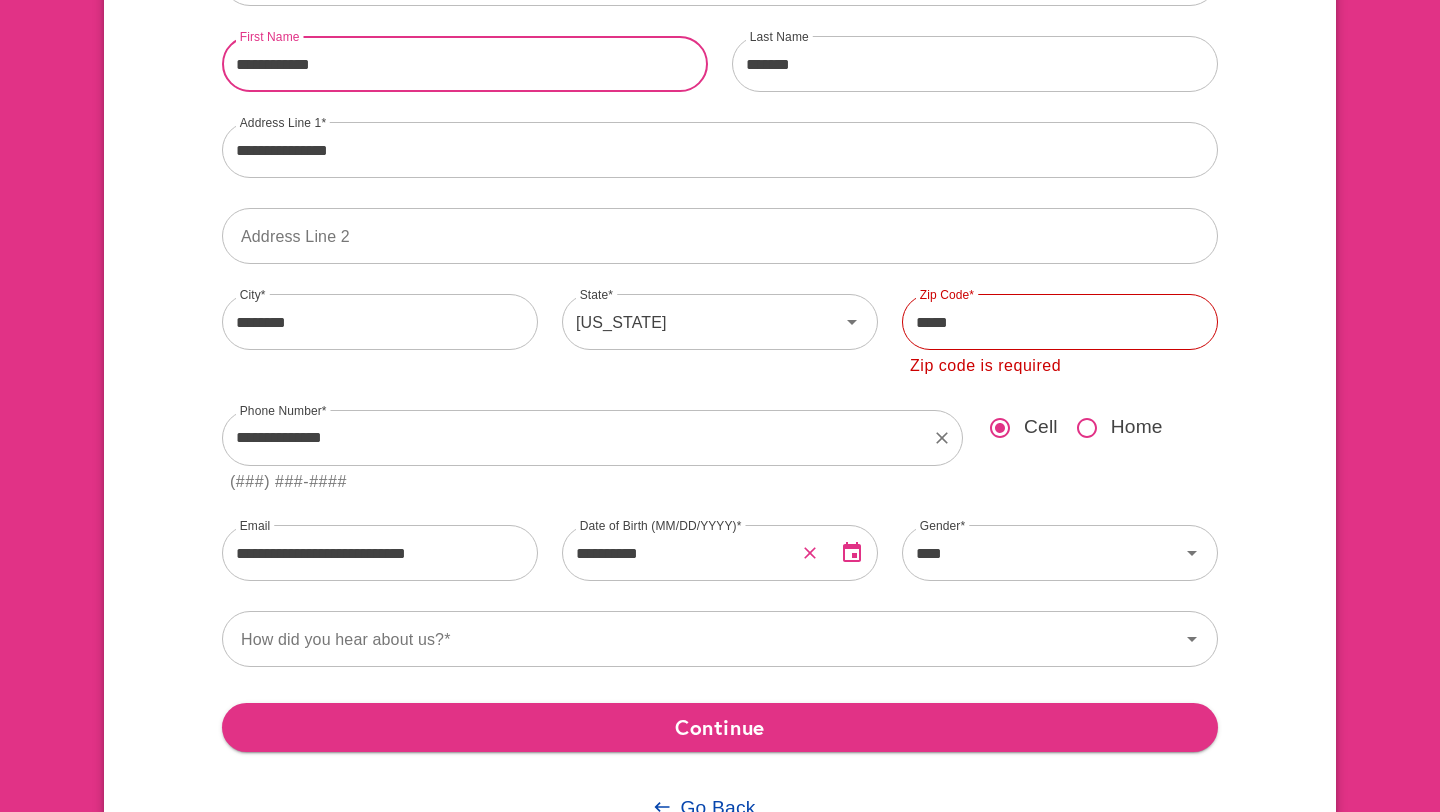 click on "**********" at bounding box center (465, 64) 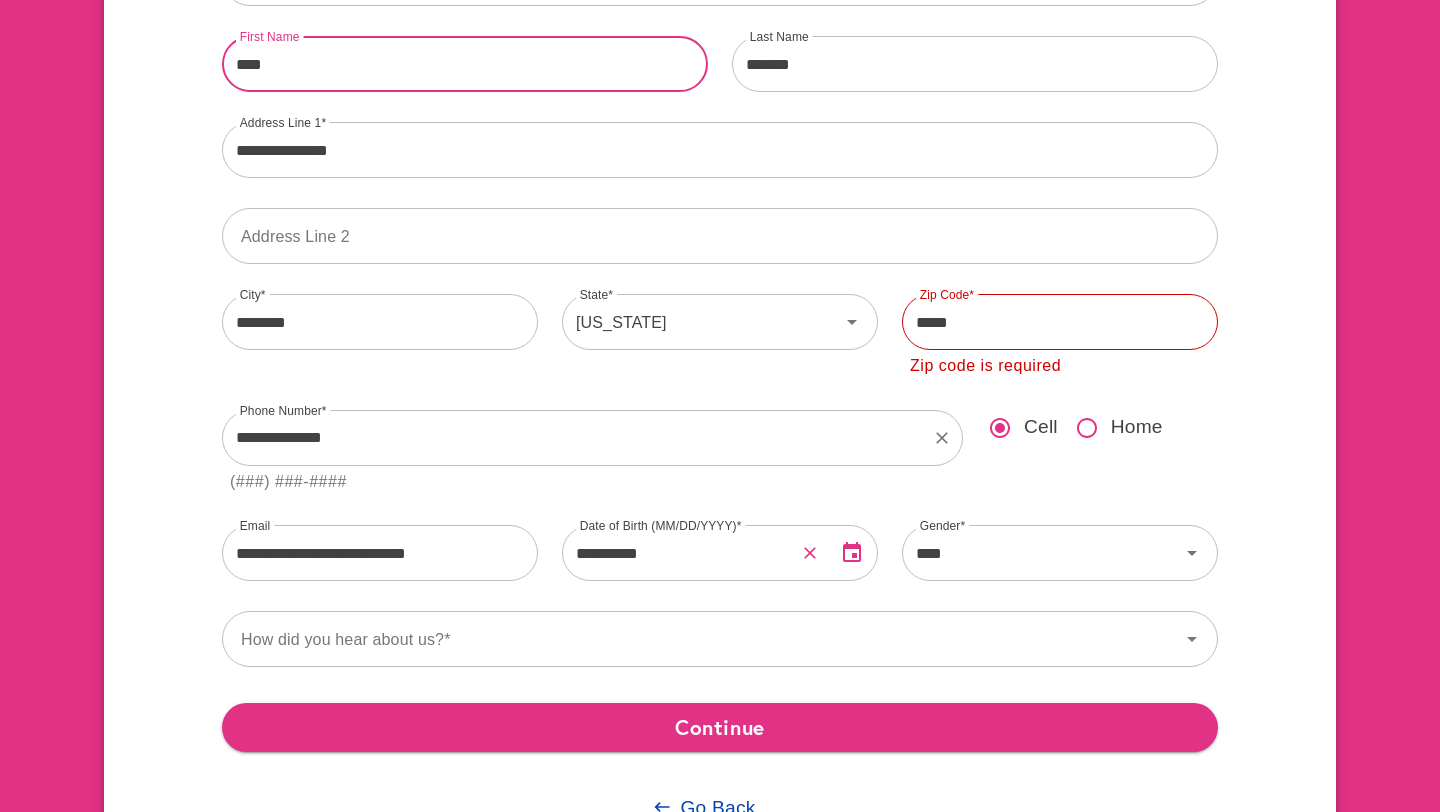 type on "****" 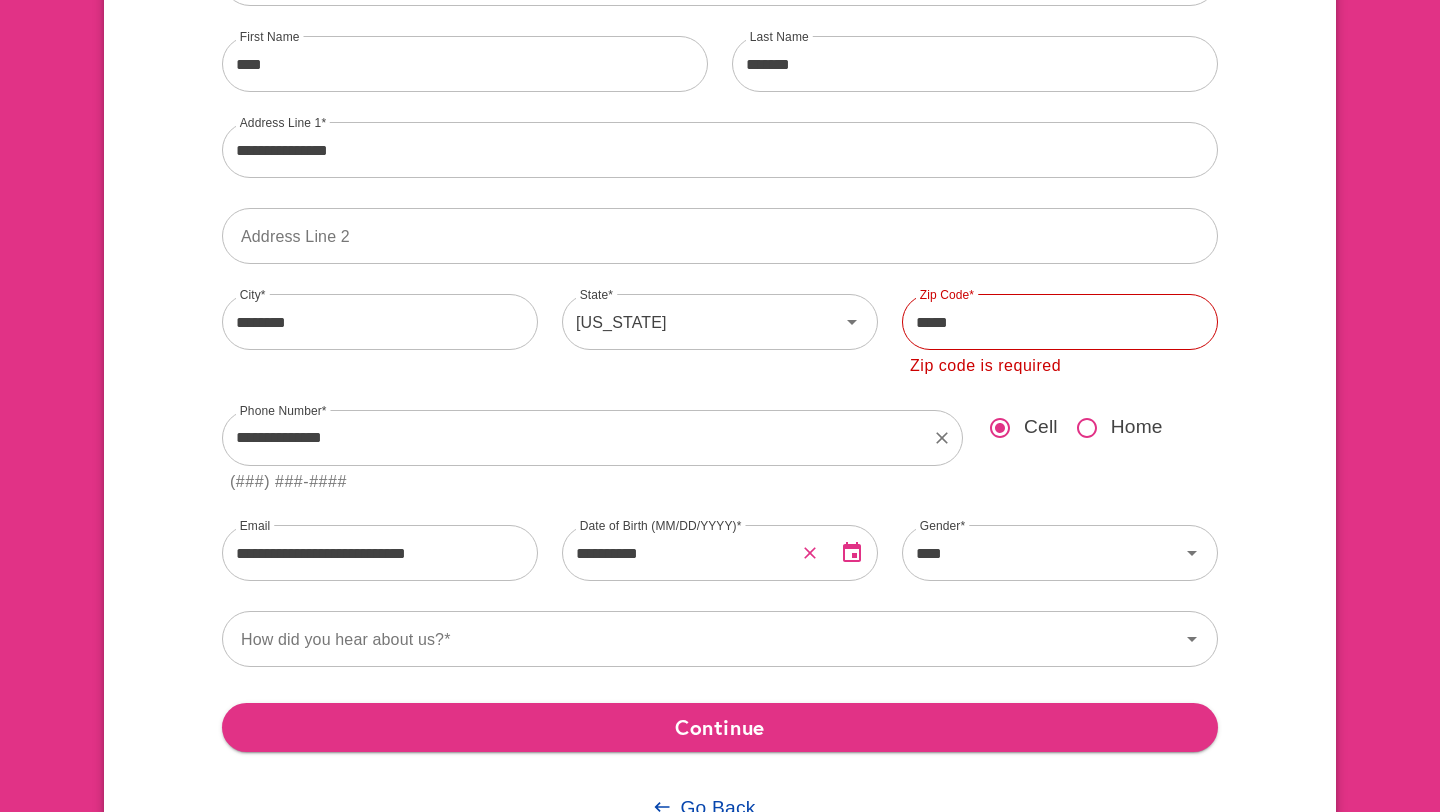 click on "(###) ###-####" at bounding box center [592, 482] 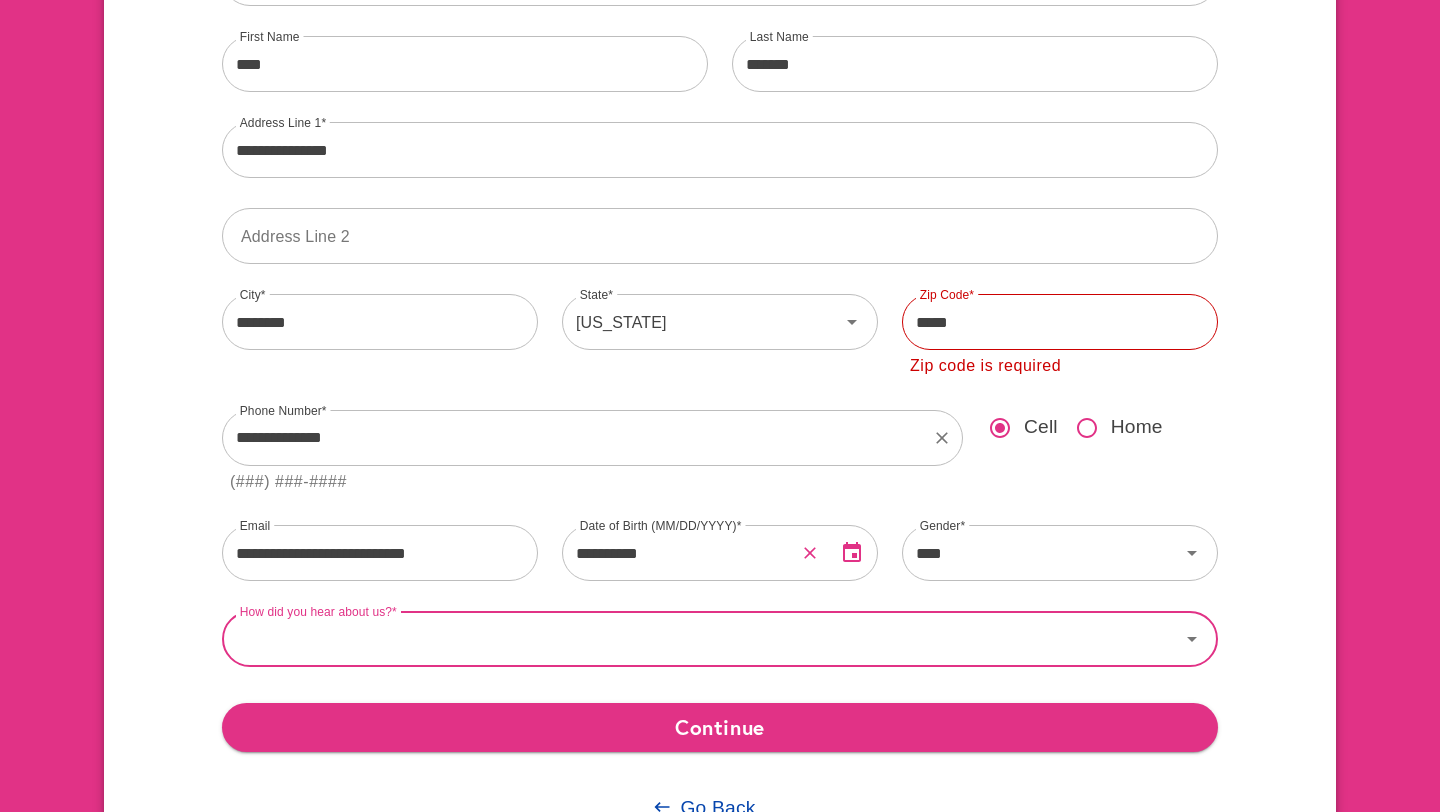 click on "How did you hear about us?" at bounding box center [701, 639] 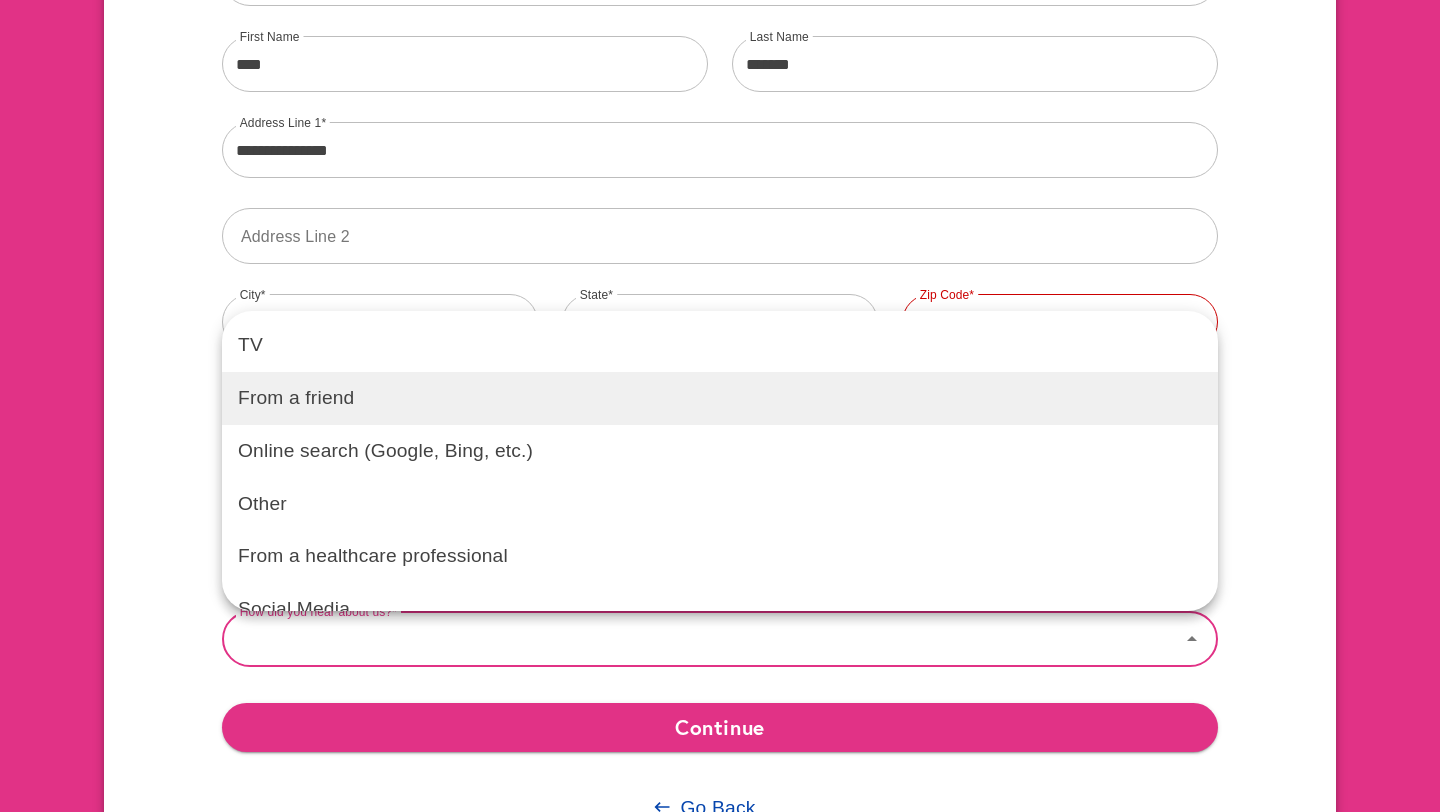 click on "From a friend" at bounding box center [720, 398] 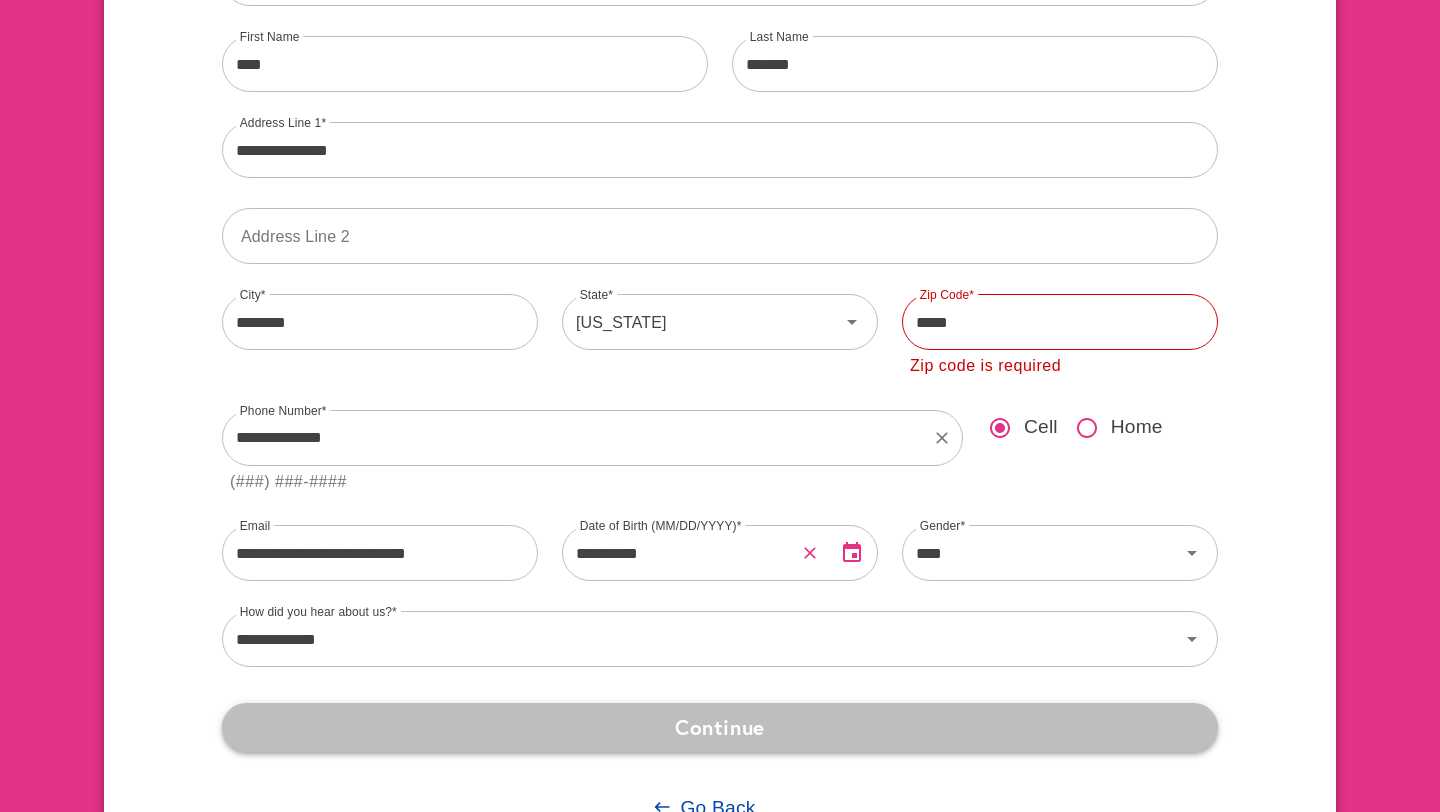 click on "Continue" at bounding box center [720, 727] 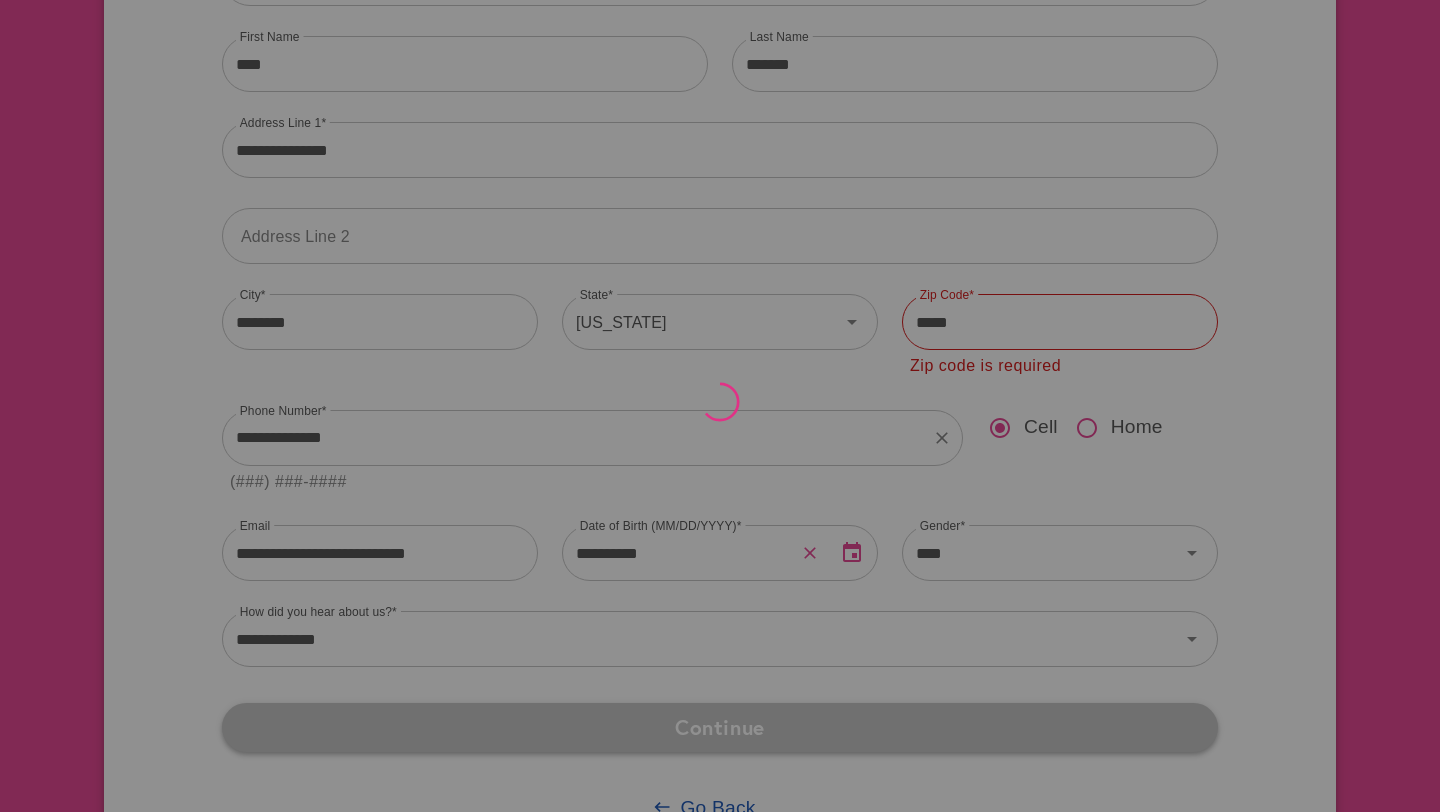 scroll, scrollTop: 0, scrollLeft: 0, axis: both 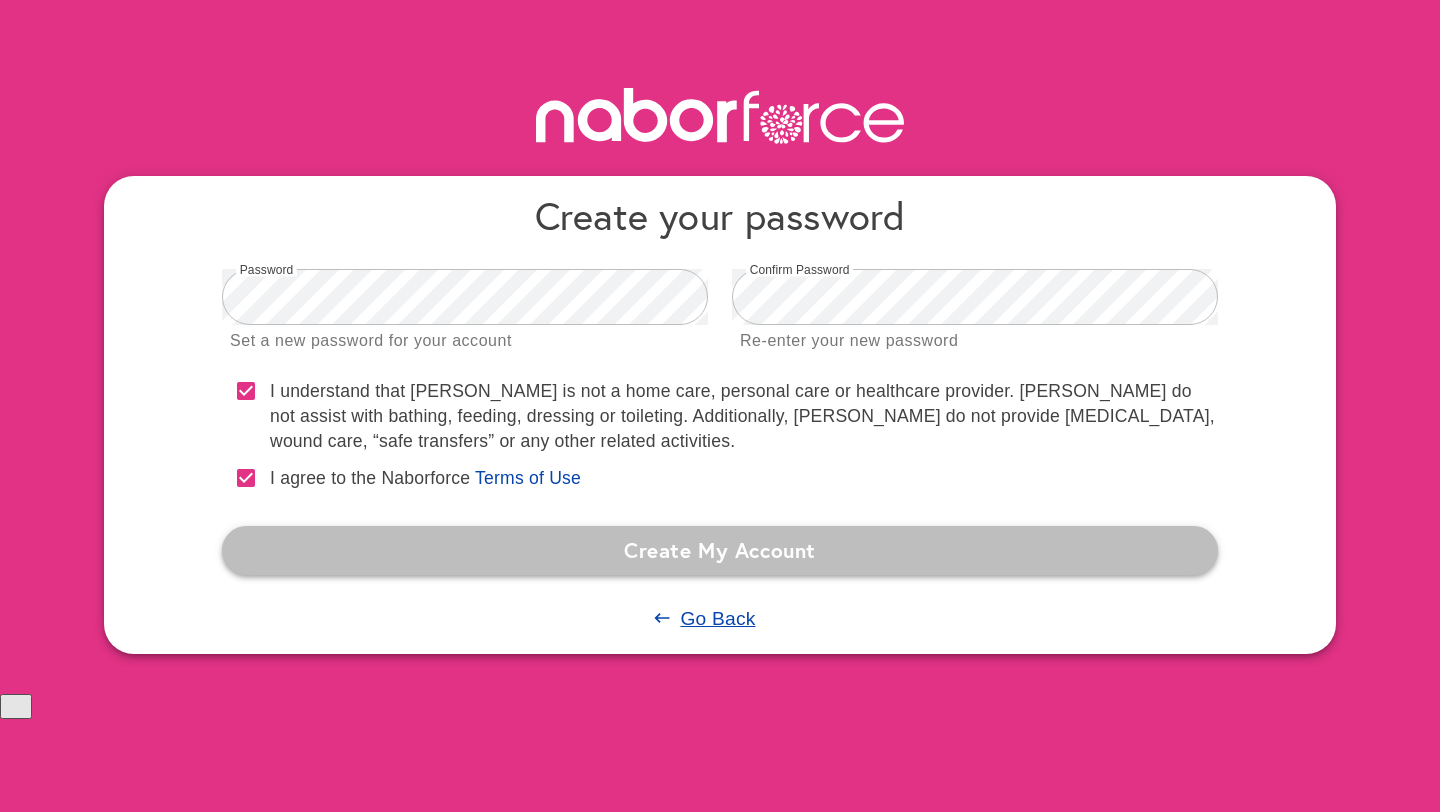 click on "Create My Account" at bounding box center [720, 550] 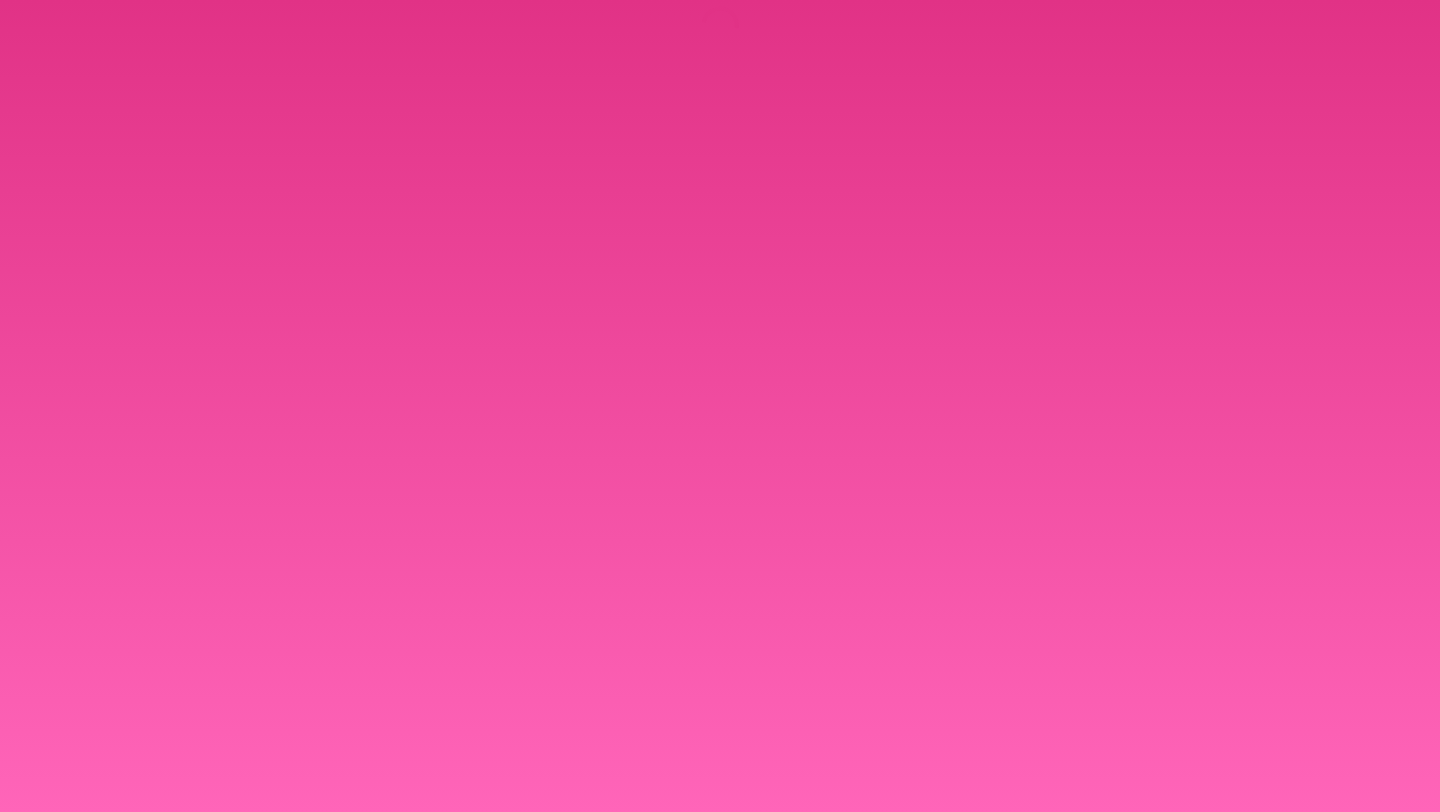 scroll, scrollTop: 0, scrollLeft: 0, axis: both 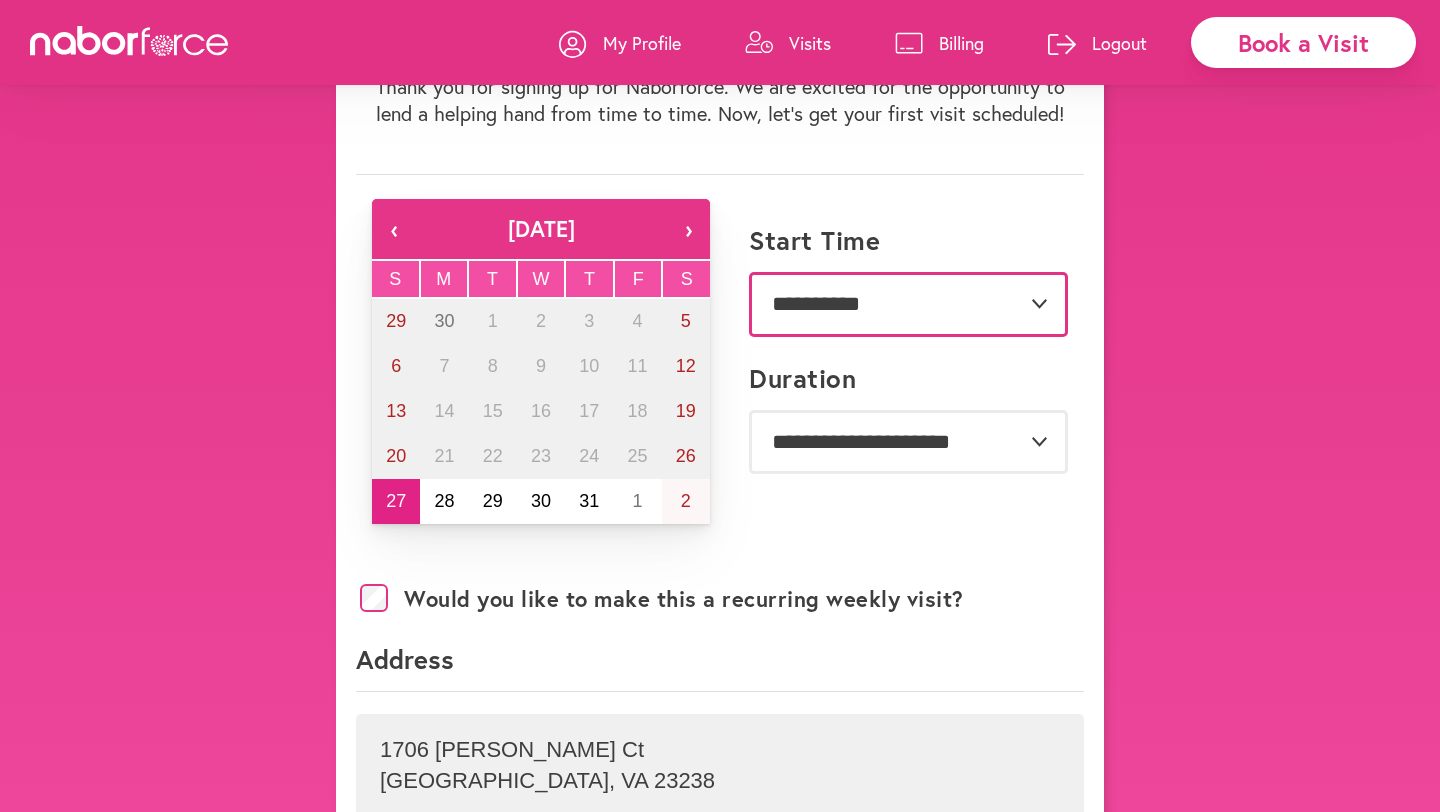 click on "**********" at bounding box center (908, 304) 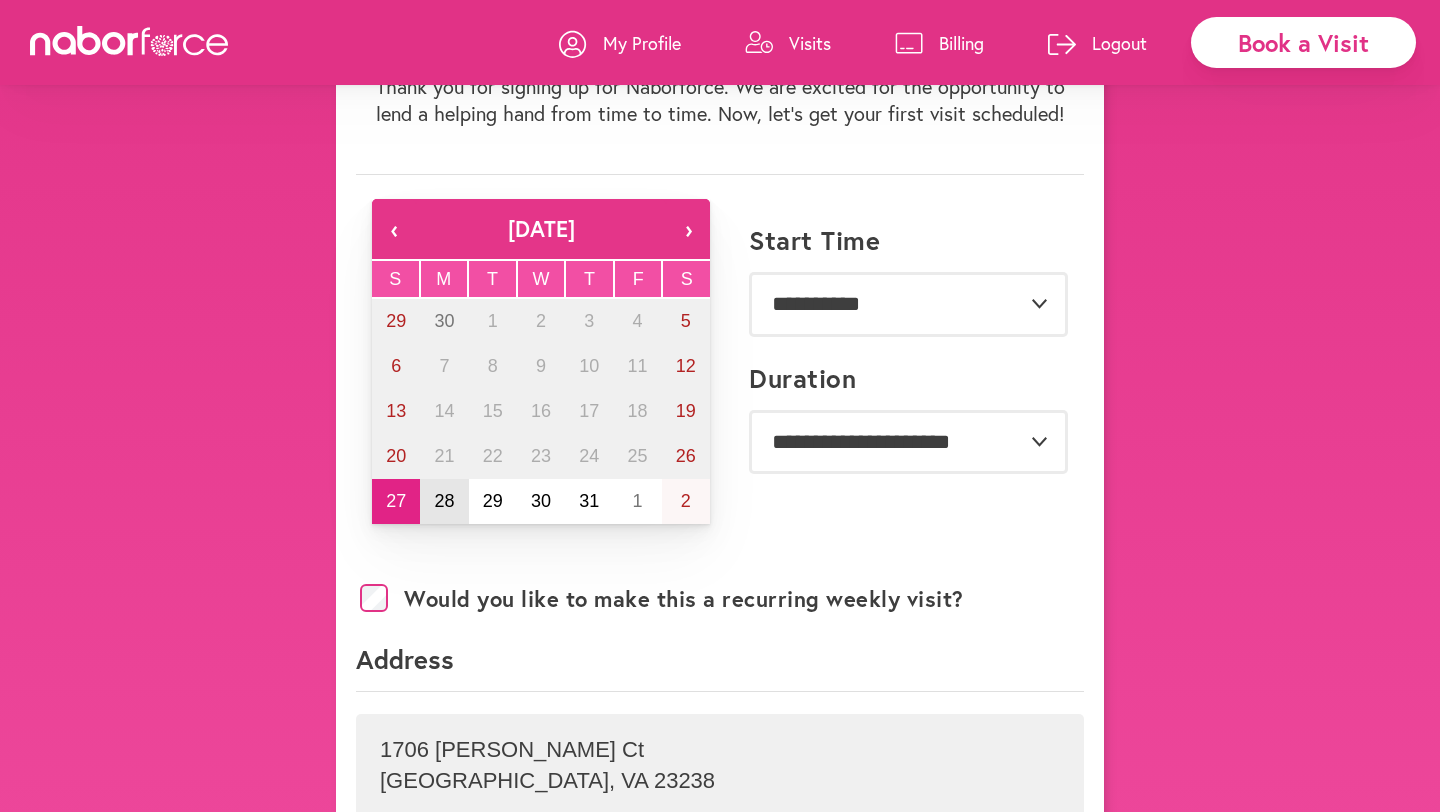 click on "28" at bounding box center (444, 501) 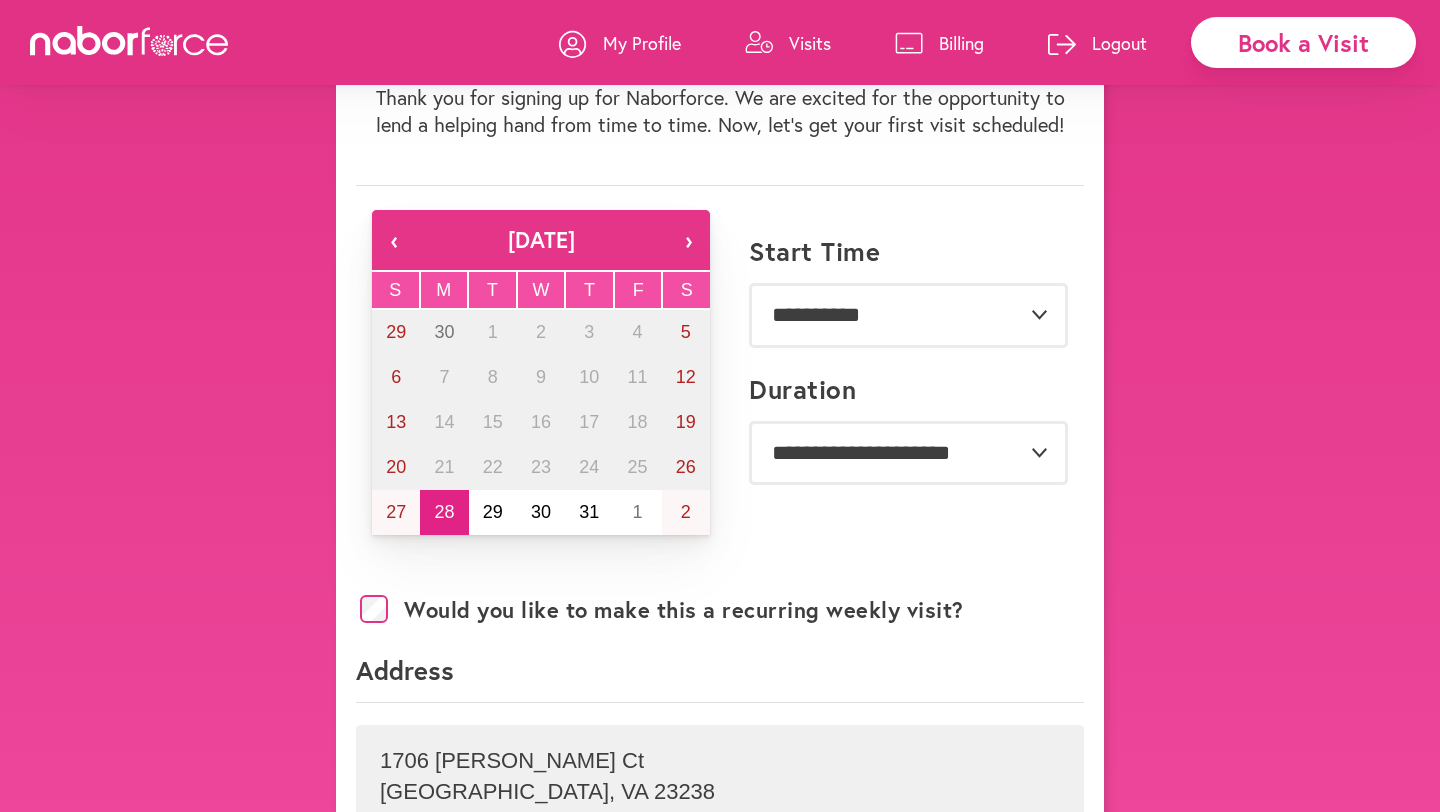 scroll, scrollTop: 158, scrollLeft: 0, axis: vertical 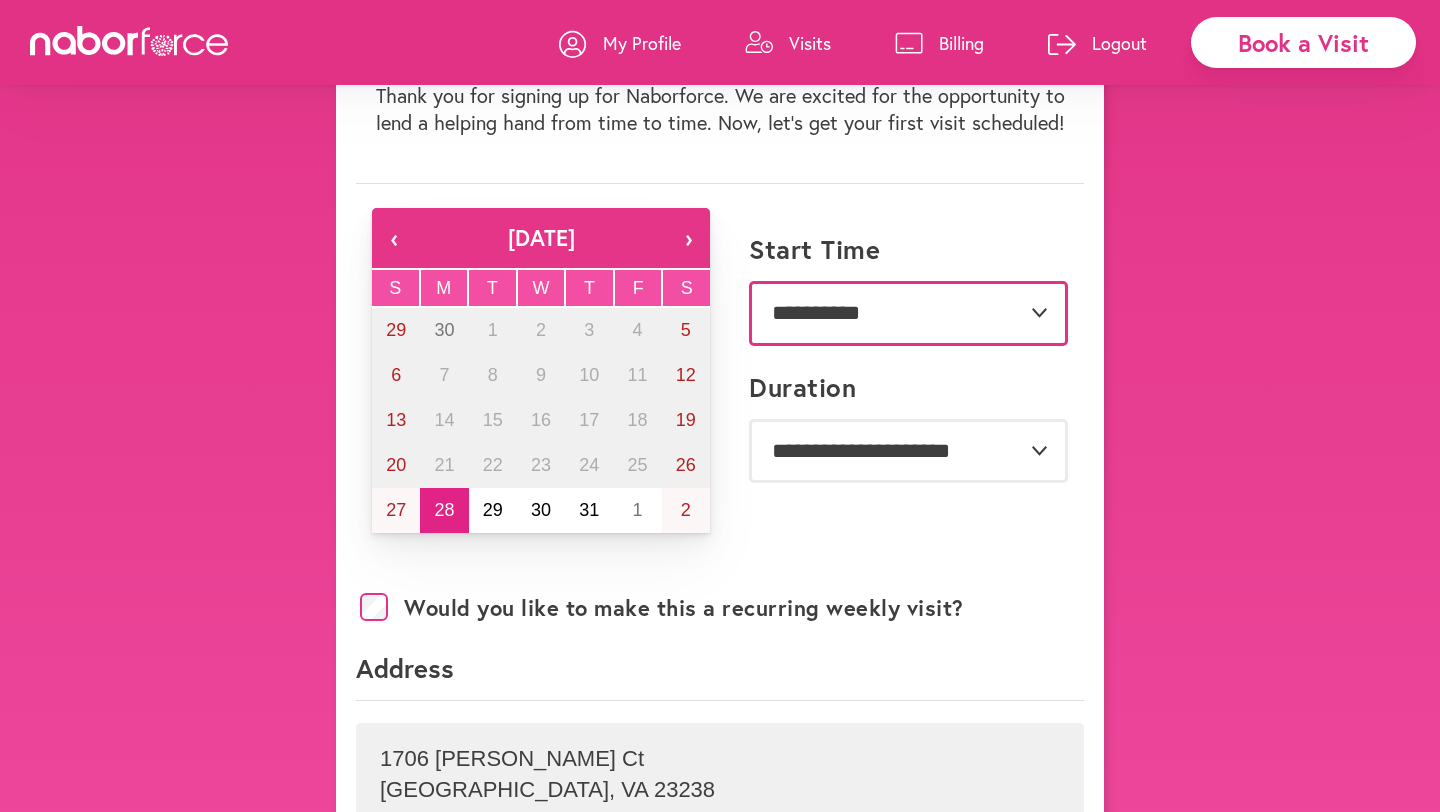 click on "**********" at bounding box center [908, 313] 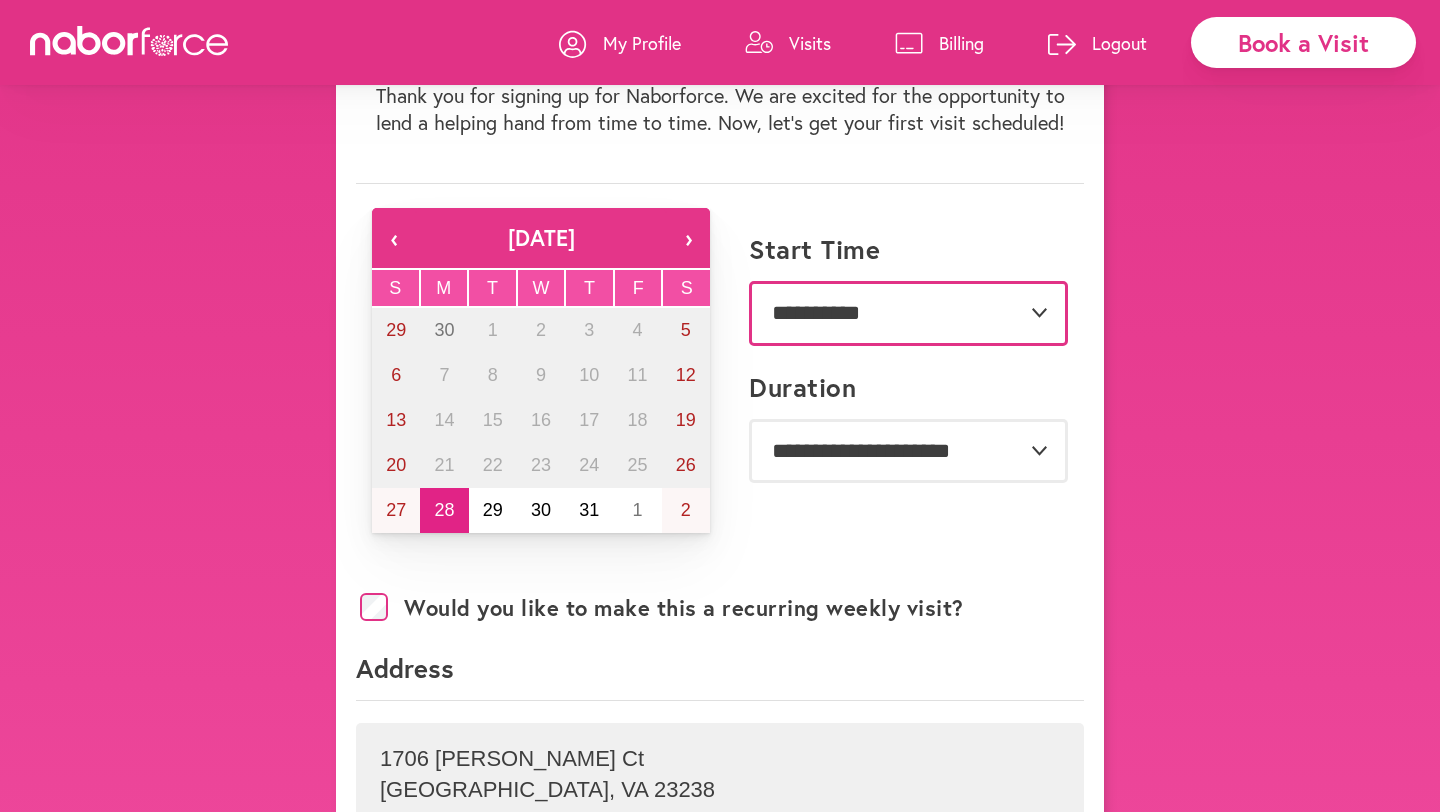 select on "*******" 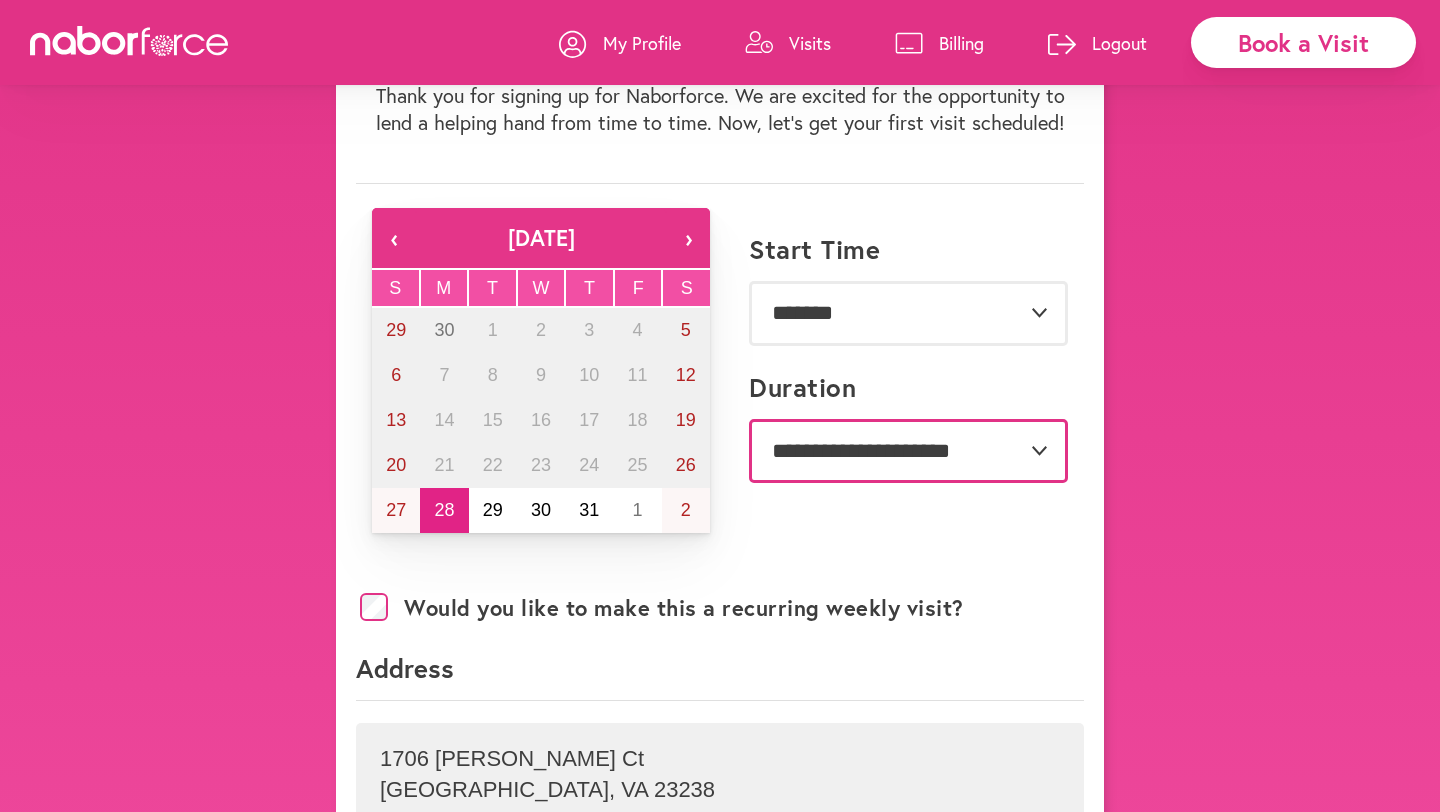 click on "**********" at bounding box center (908, 451) 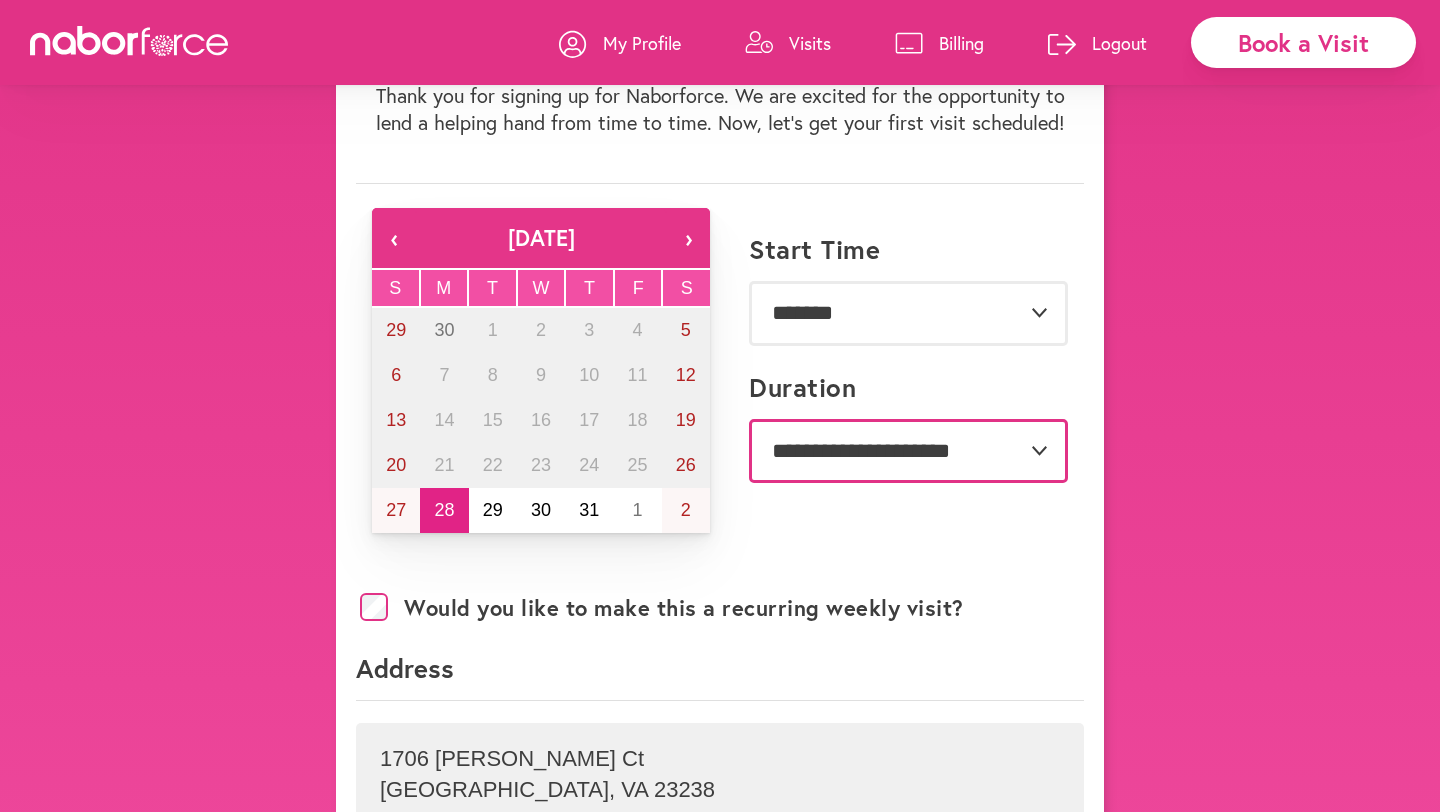 select on "***" 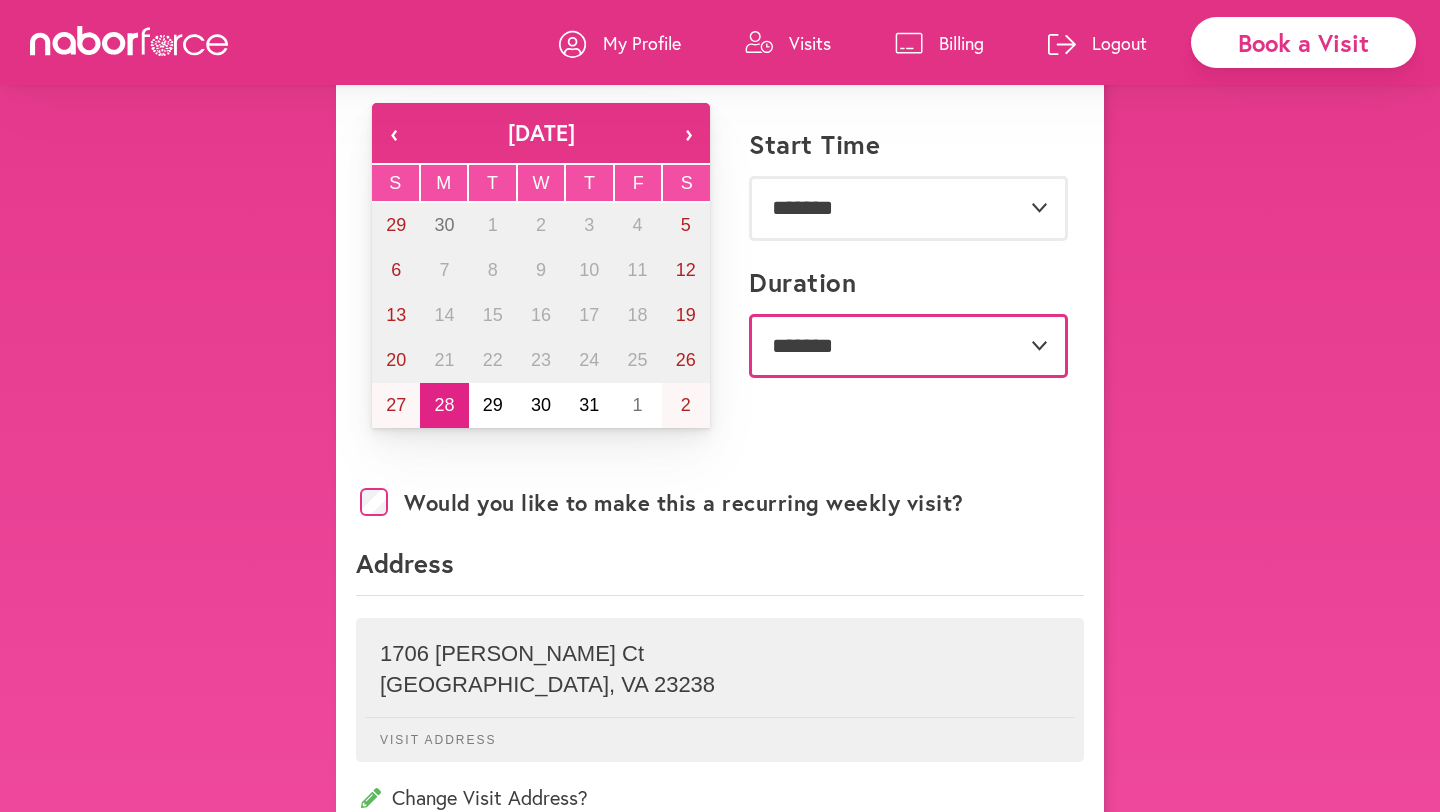 scroll, scrollTop: 260, scrollLeft: 0, axis: vertical 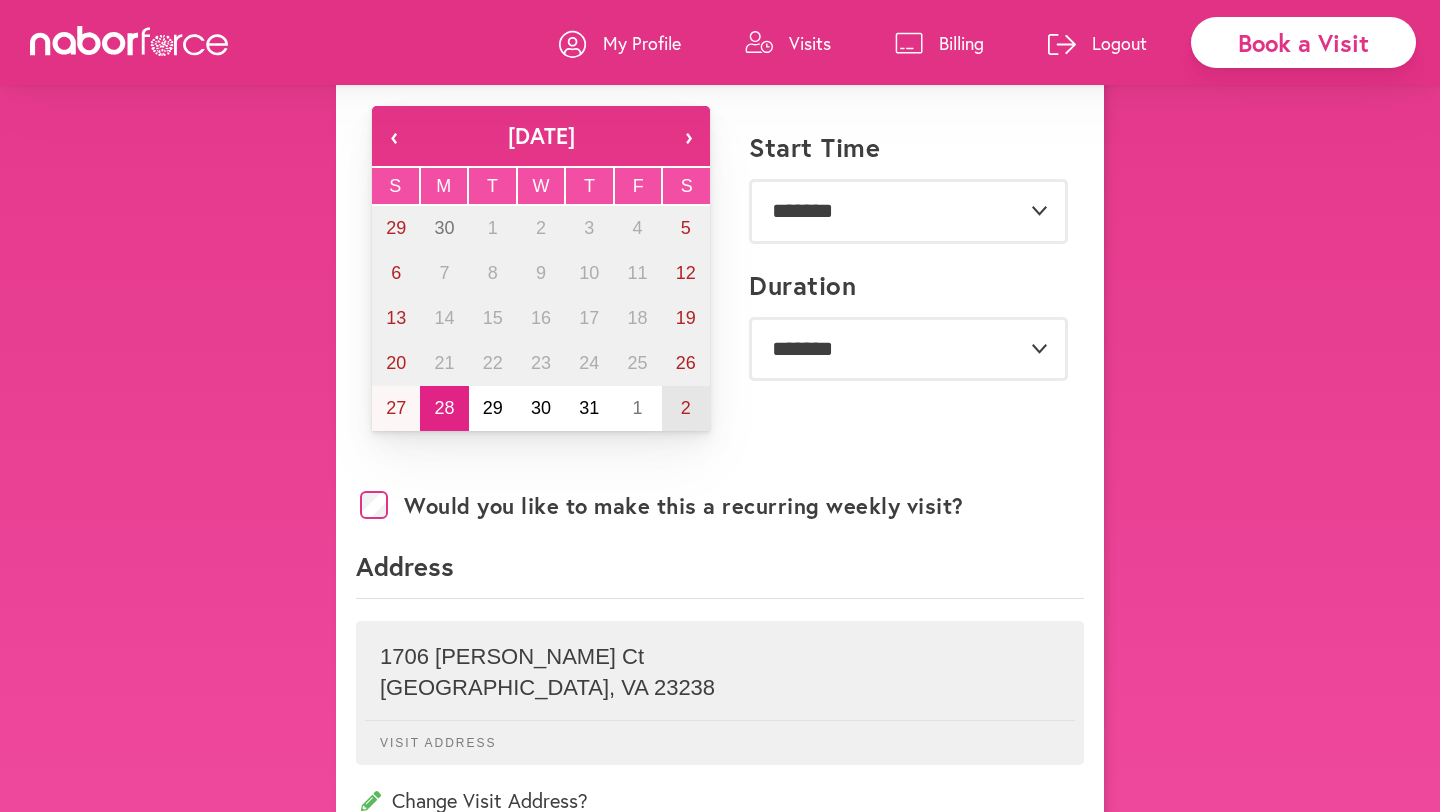 click on "2" at bounding box center [686, 408] 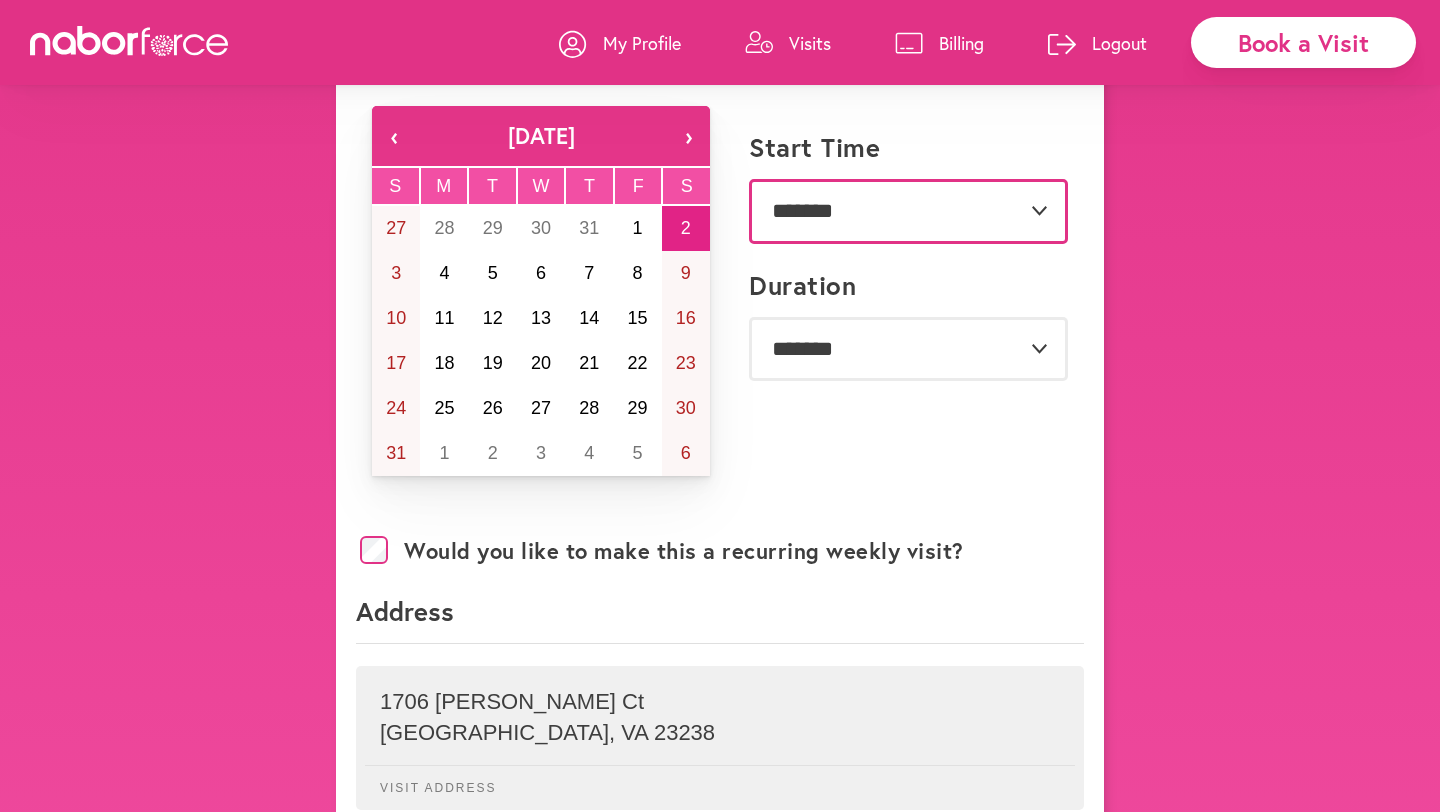 click on "**********" at bounding box center (908, 211) 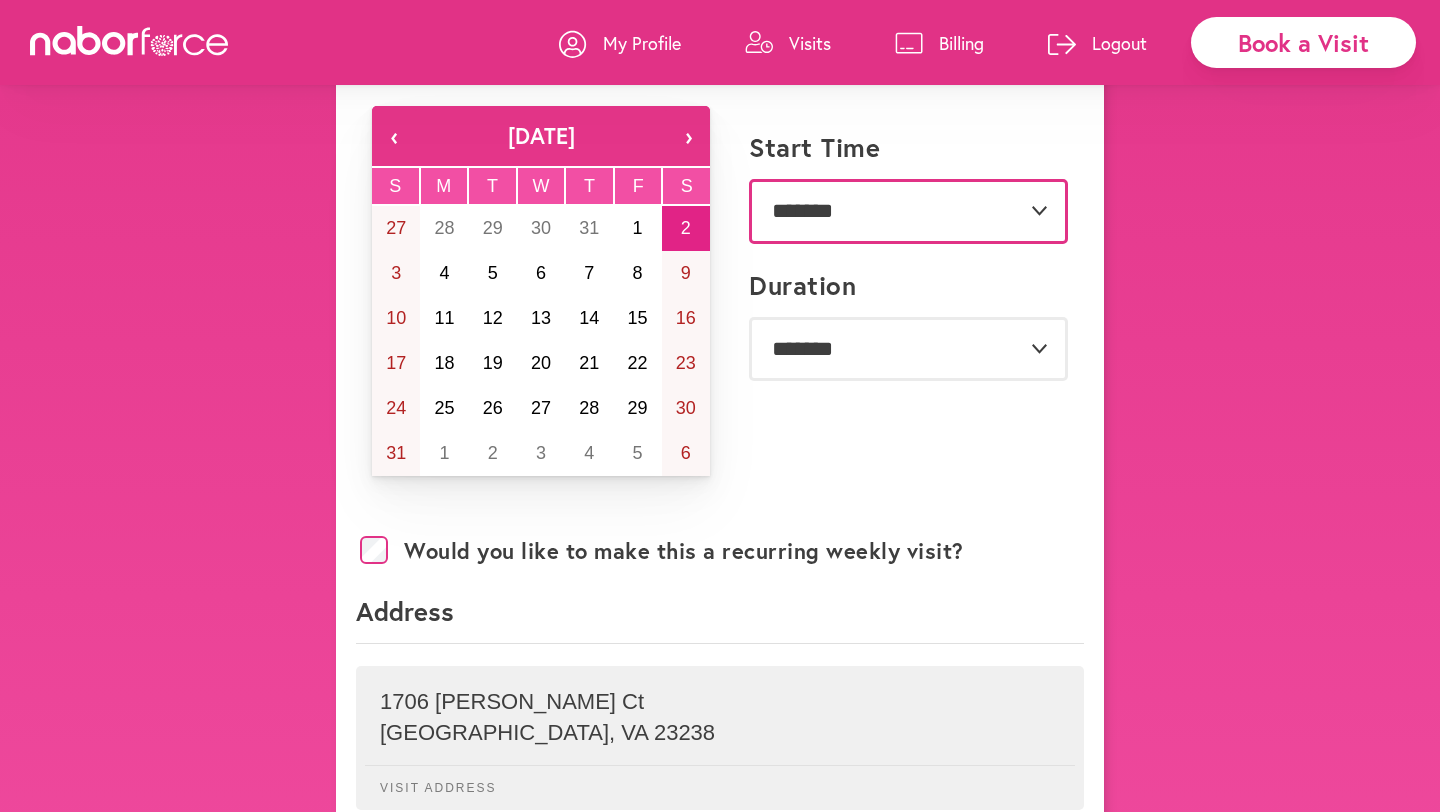 select on "*******" 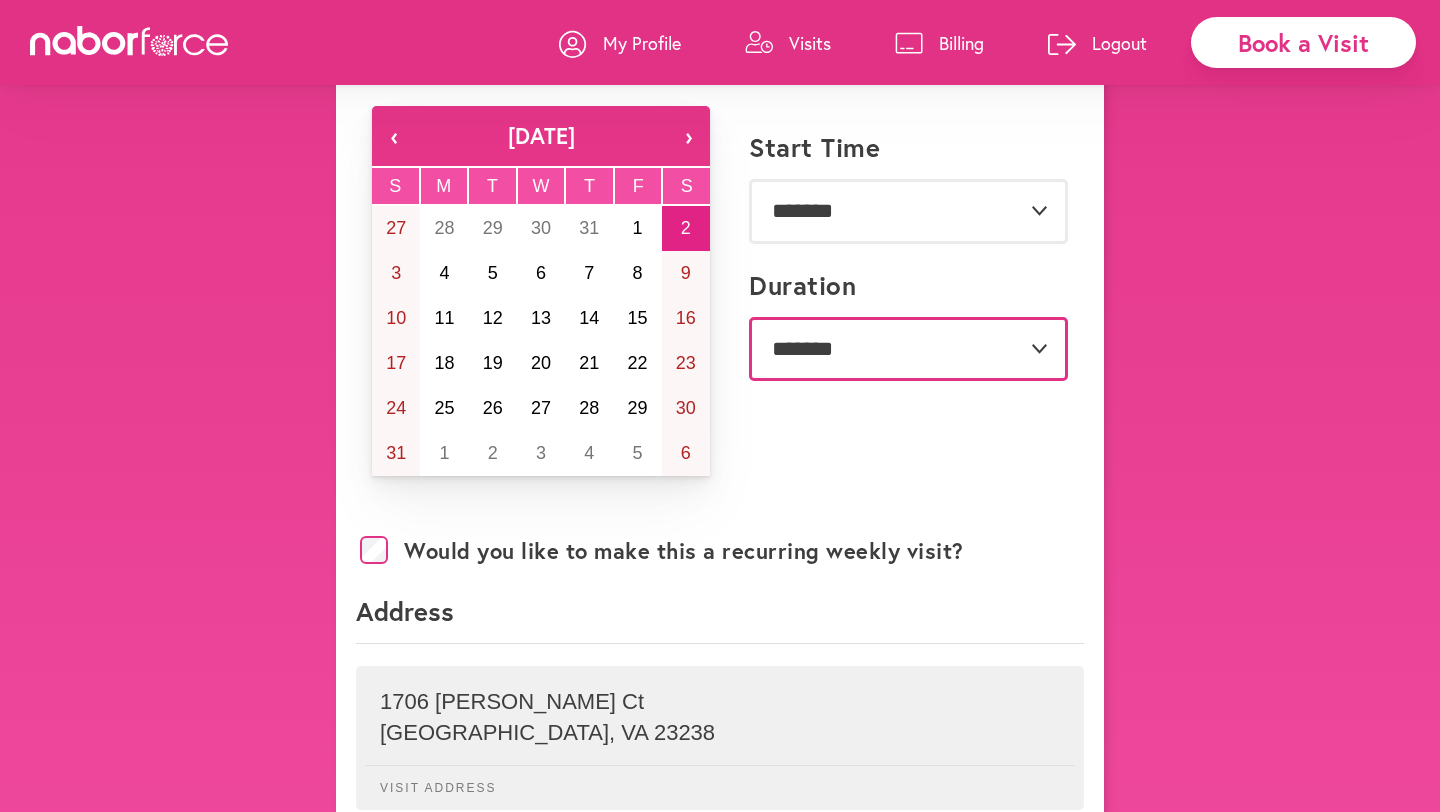 click on "**********" at bounding box center [908, 349] 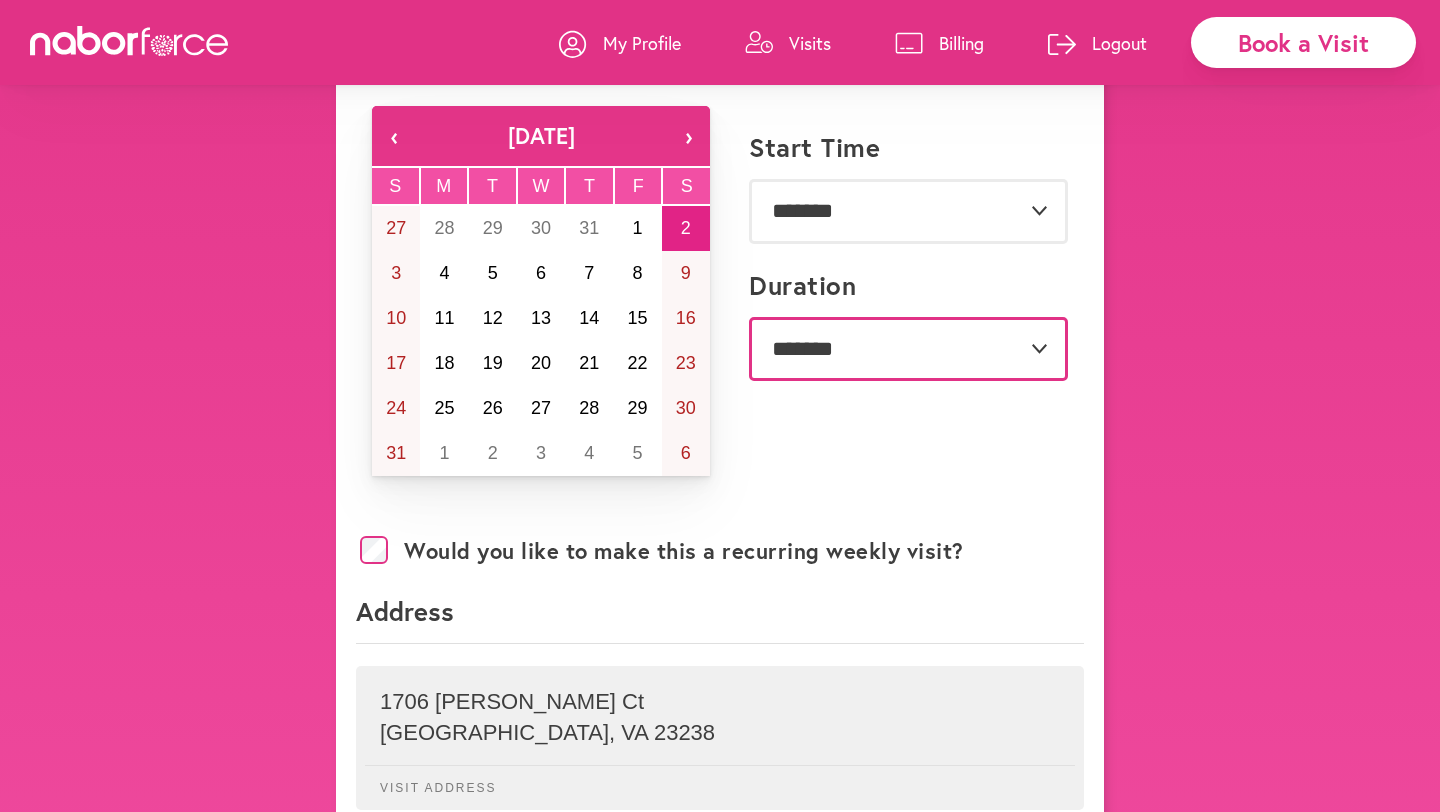 select on "***" 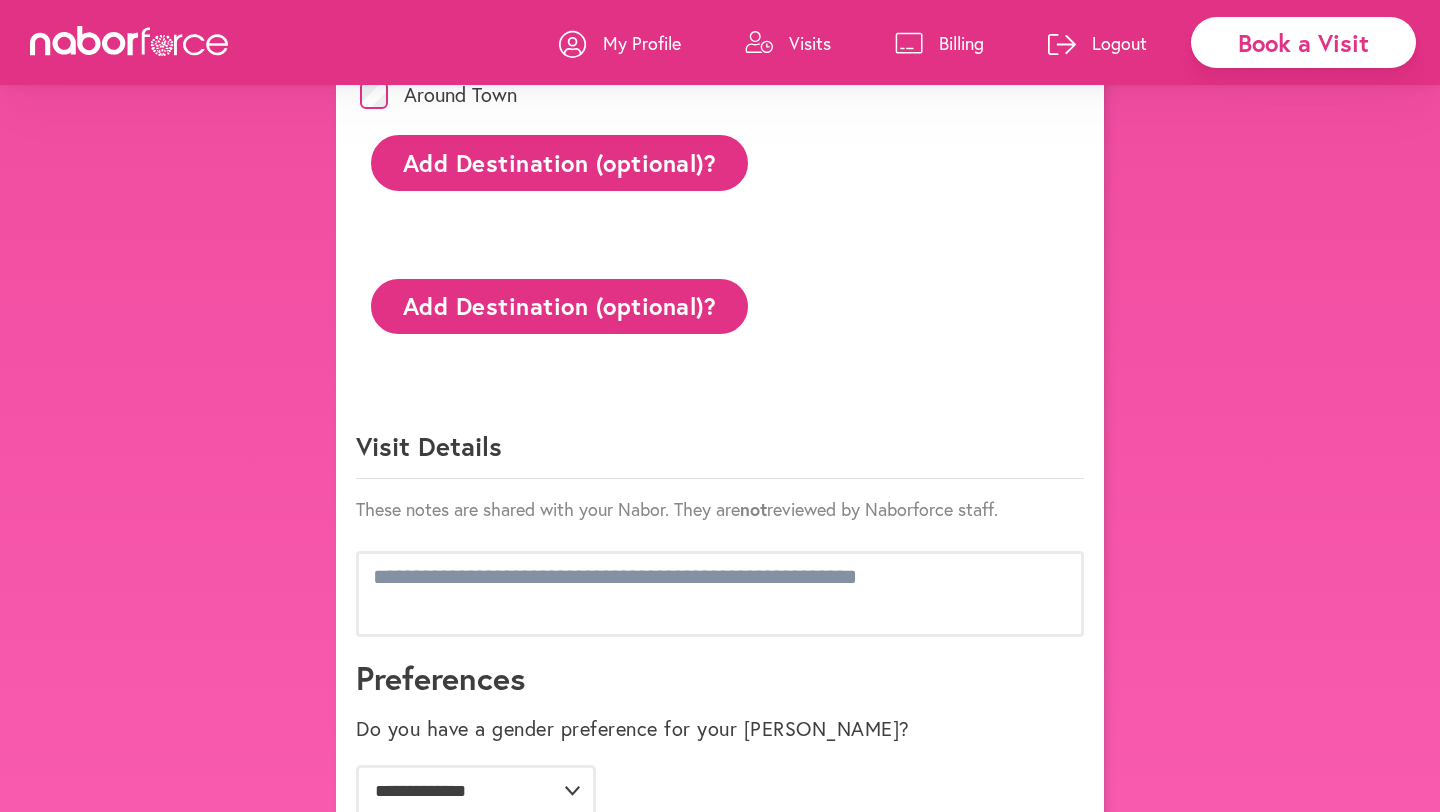 scroll, scrollTop: 1233, scrollLeft: 0, axis: vertical 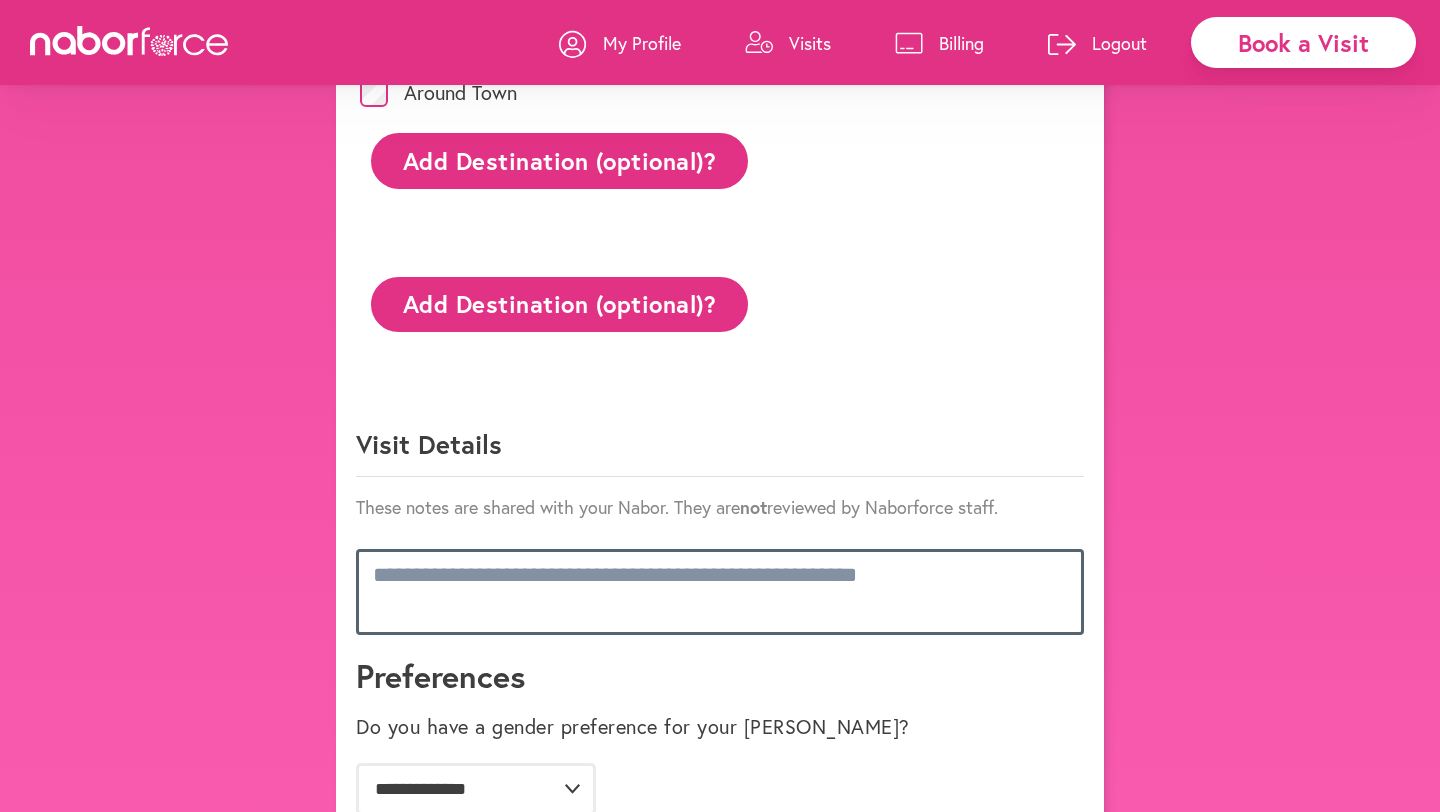 click at bounding box center [720, 592] 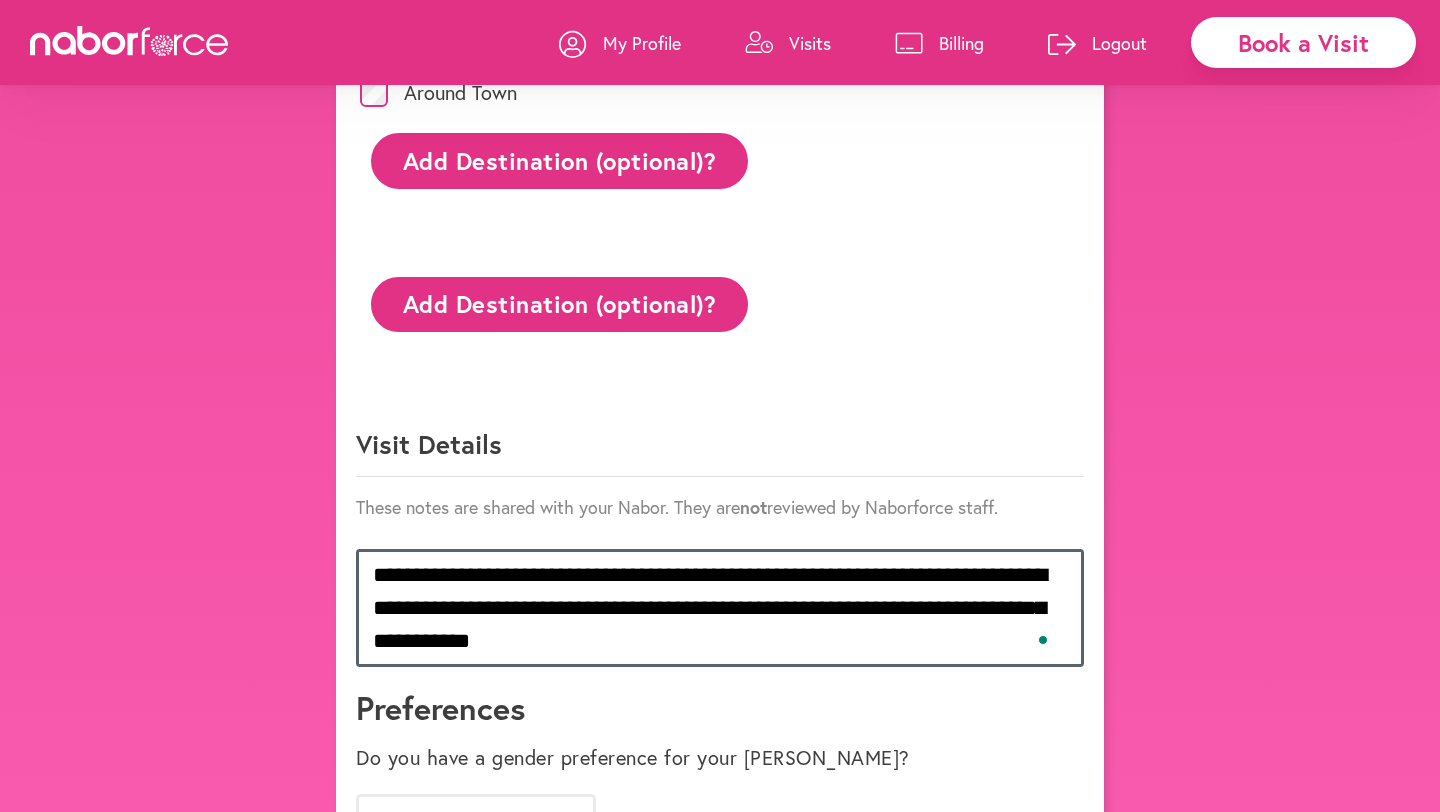 scroll, scrollTop: 1, scrollLeft: 0, axis: vertical 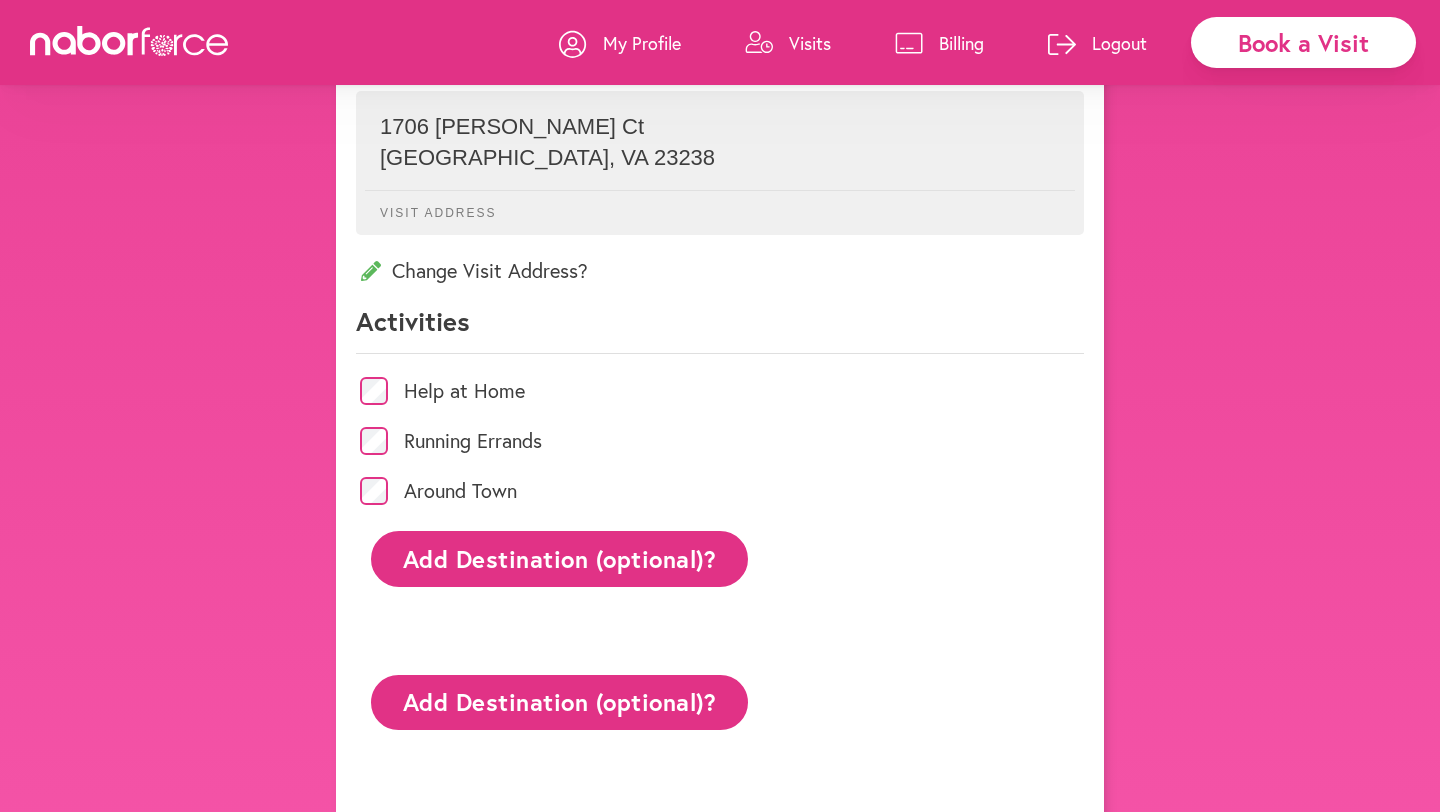 type on "**********" 